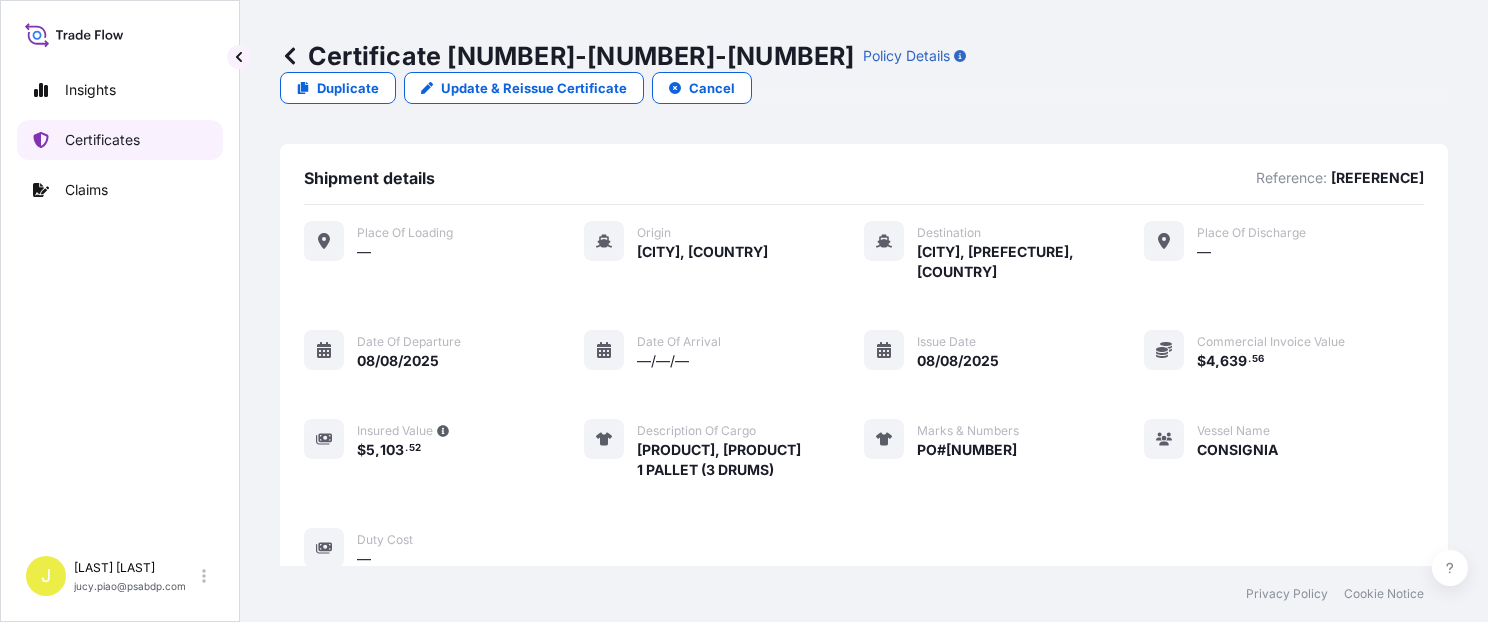 scroll, scrollTop: 0, scrollLeft: 0, axis: both 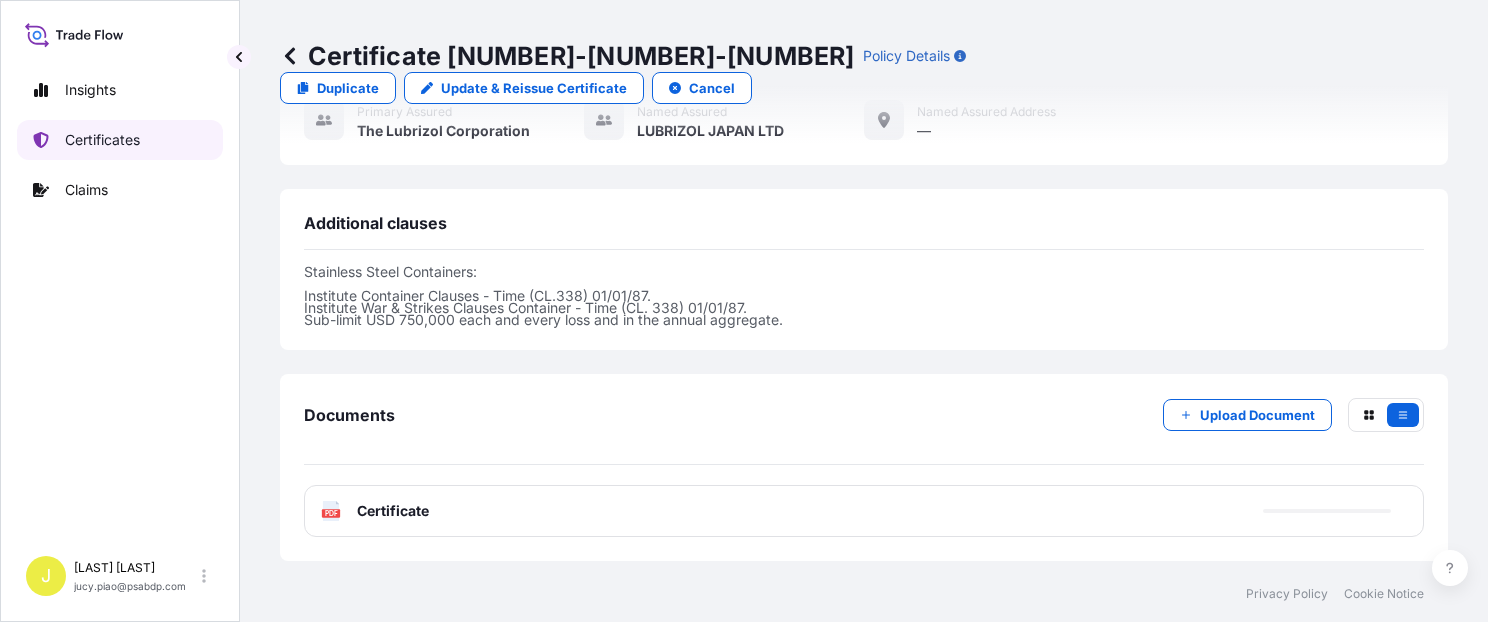 click on "Certificates" at bounding box center [120, 140] 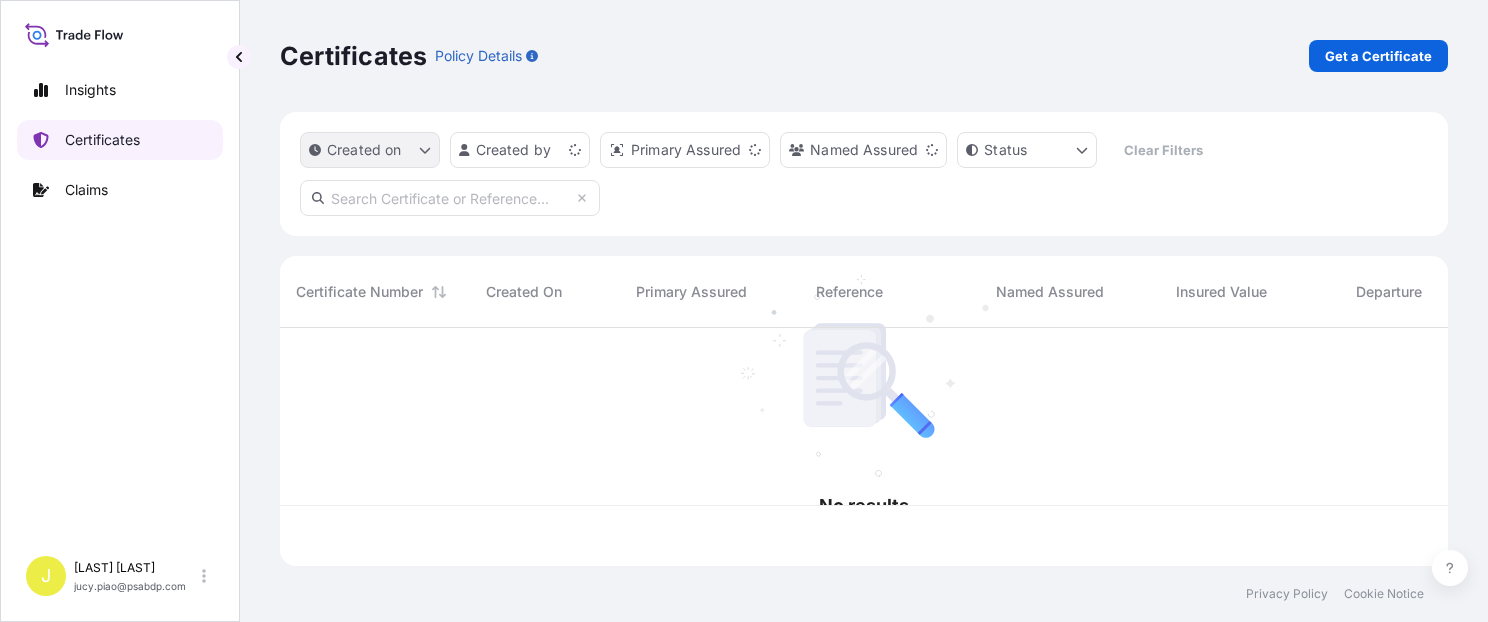 scroll, scrollTop: 0, scrollLeft: 0, axis: both 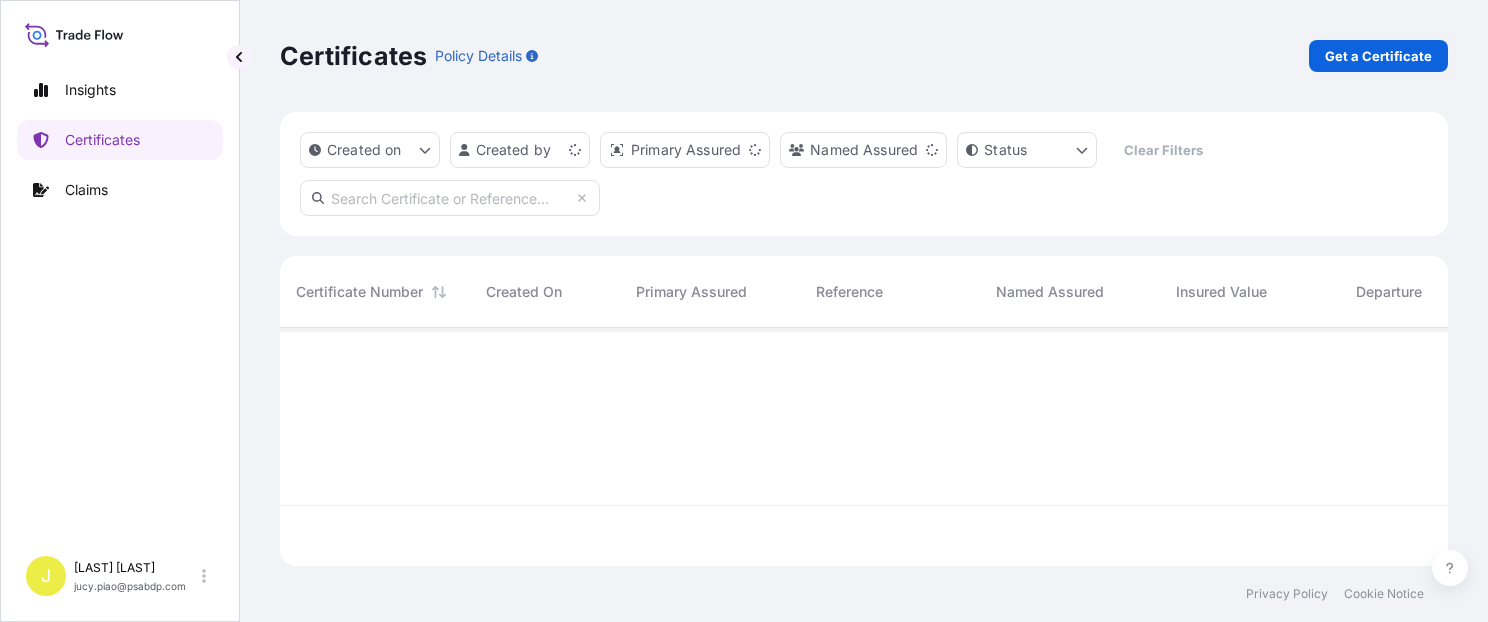 click on "Get a Certificate" at bounding box center (1378, 56) 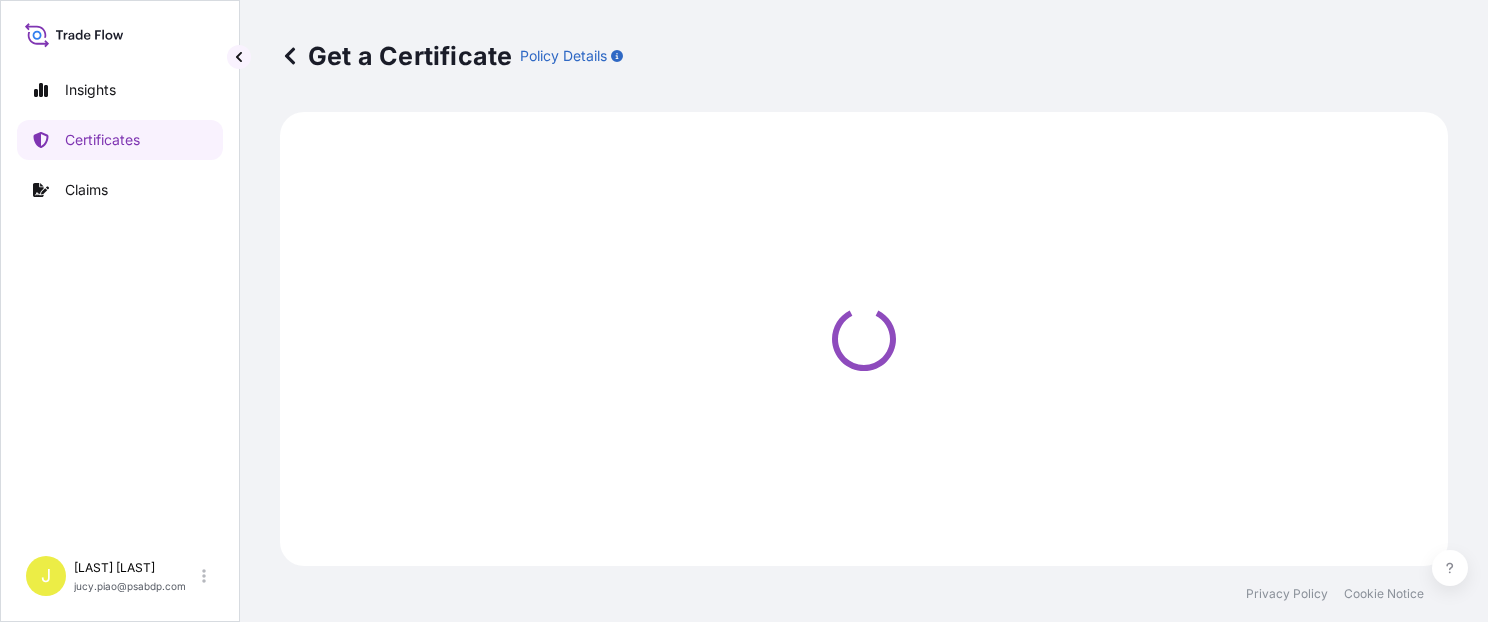 click on "Get a Certificate Policy Details" at bounding box center [864, 56] 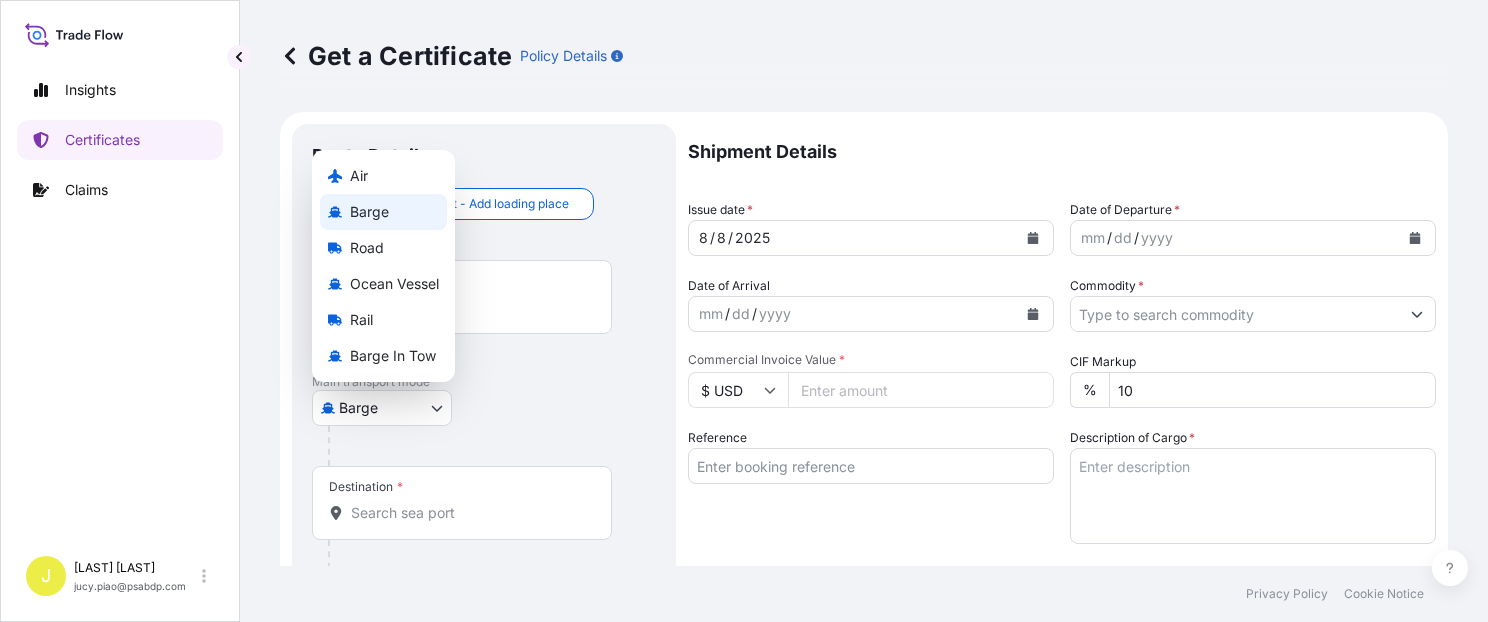 click on "Insights Certificates Claims J [LAST]   [LAST] [EMAIL] Get a Certificate Policy Details Route Details   Cover door to port - Add loading place Place of loading Road / Inland Road / Inland Origin * Main transport mode Barge Air Barge Road Ocean Vessel Rail Barge in Tow Destination * Cover port to door - Add place of discharge Road / Inland Road / Inland Place of Discharge Shipment Details Issue date * 8 / 8 / 2025 Date of Departure * mm / dd / yyyy Date of Arrival mm / dd / yyyy Commodity * Packing Category Commercial Invoice Value    * $ USD CIF Markup % 10 Reference Description of Cargo * Vessel Name Marks & Numbers Duty Cost   $ USD Letter of Credit This shipment has a letter of credit Letter of credit * Letter of credit may not exceed 12000 characters Assured Details Primary Assured * Select a primary assured The Lubrizol Corporation Named Assured Named Assured Address Create Certificate Privacy Policy Cookie Notice
0 Selected Date: August 8, 2025 Air Barge Road Ocean Vessel Rail" at bounding box center (744, 311) 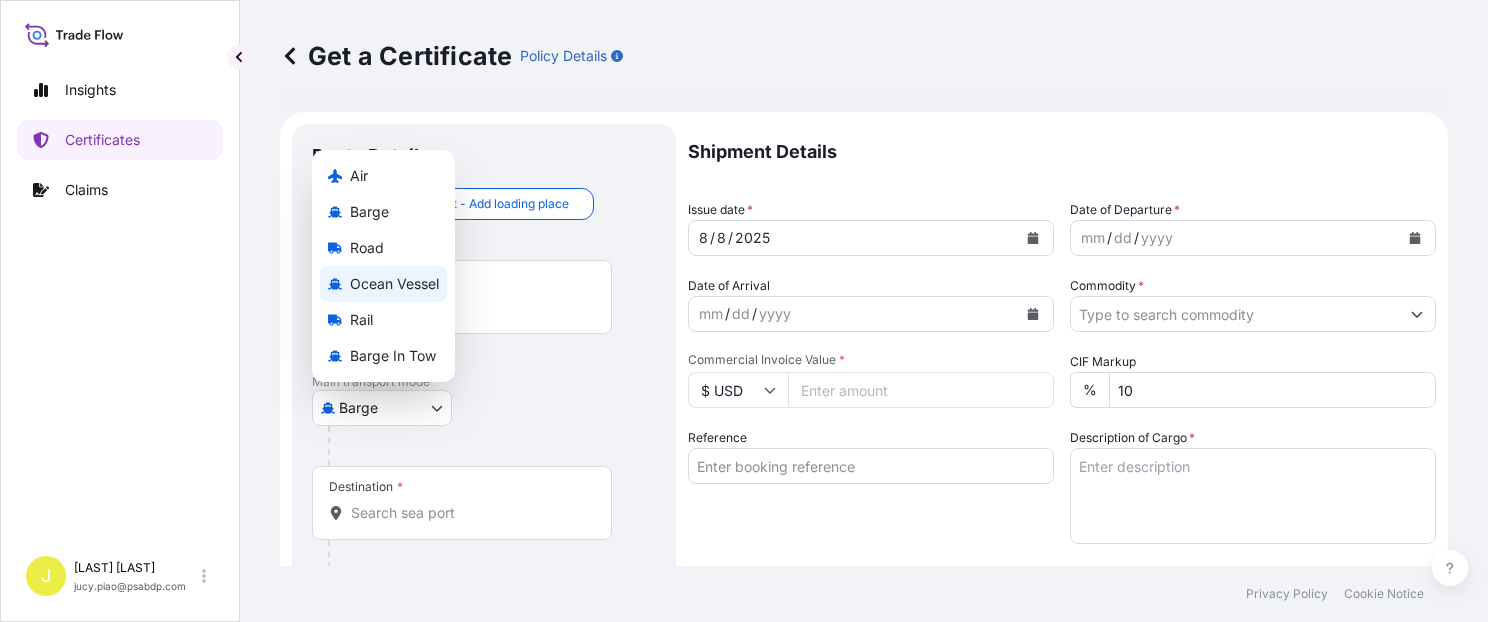 click on "Ocean Vessel" at bounding box center (394, 284) 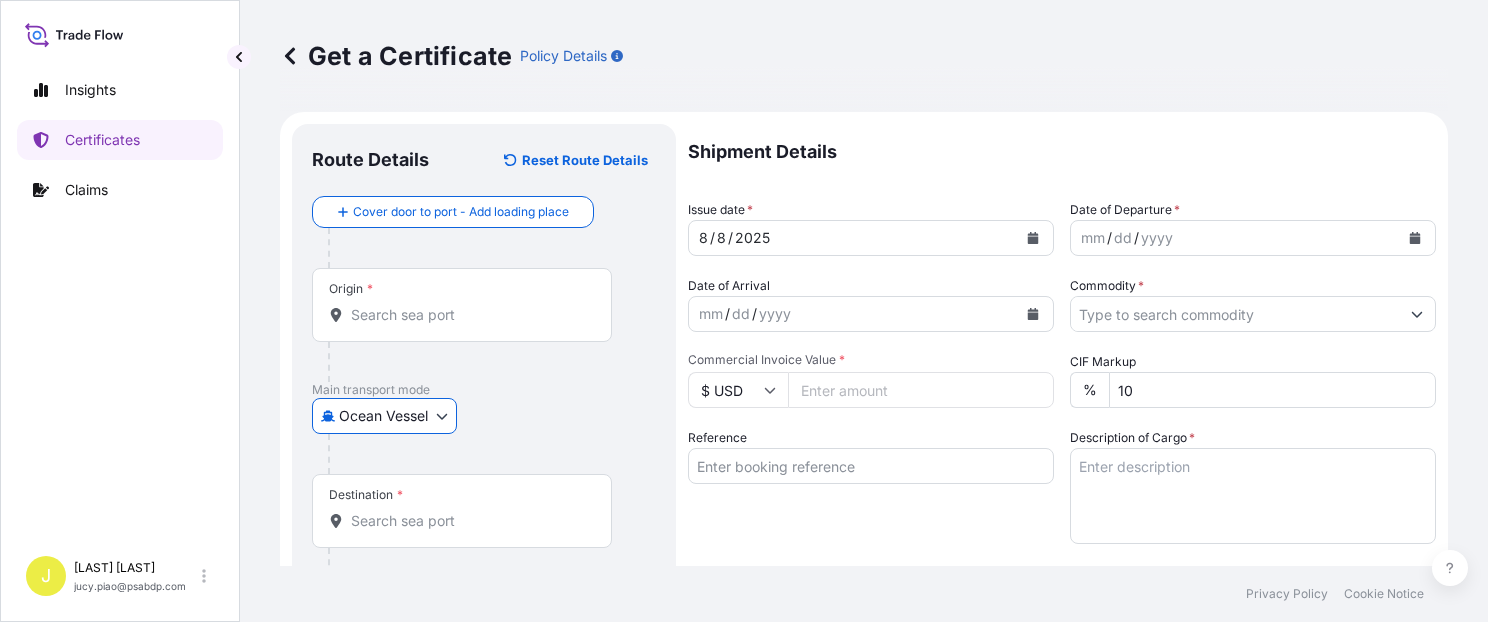 click on "Reference" at bounding box center [871, 466] 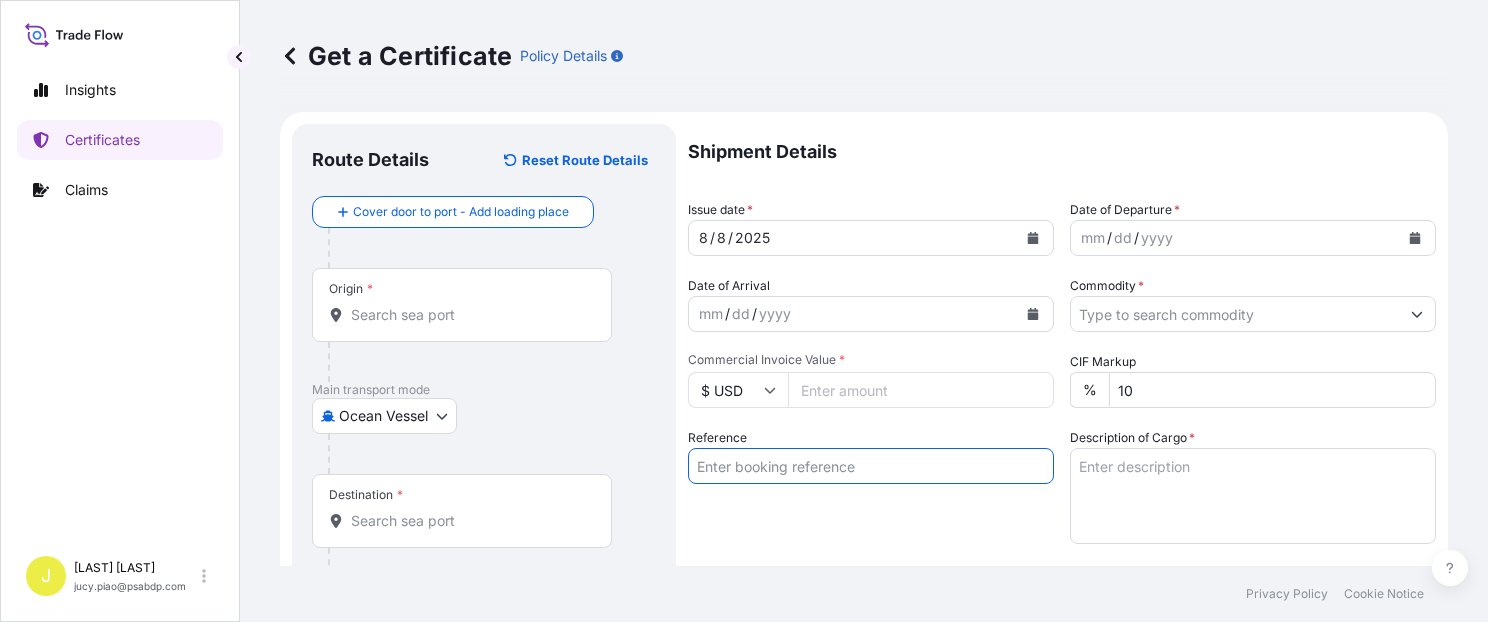 paste on "[REFERENCE]" 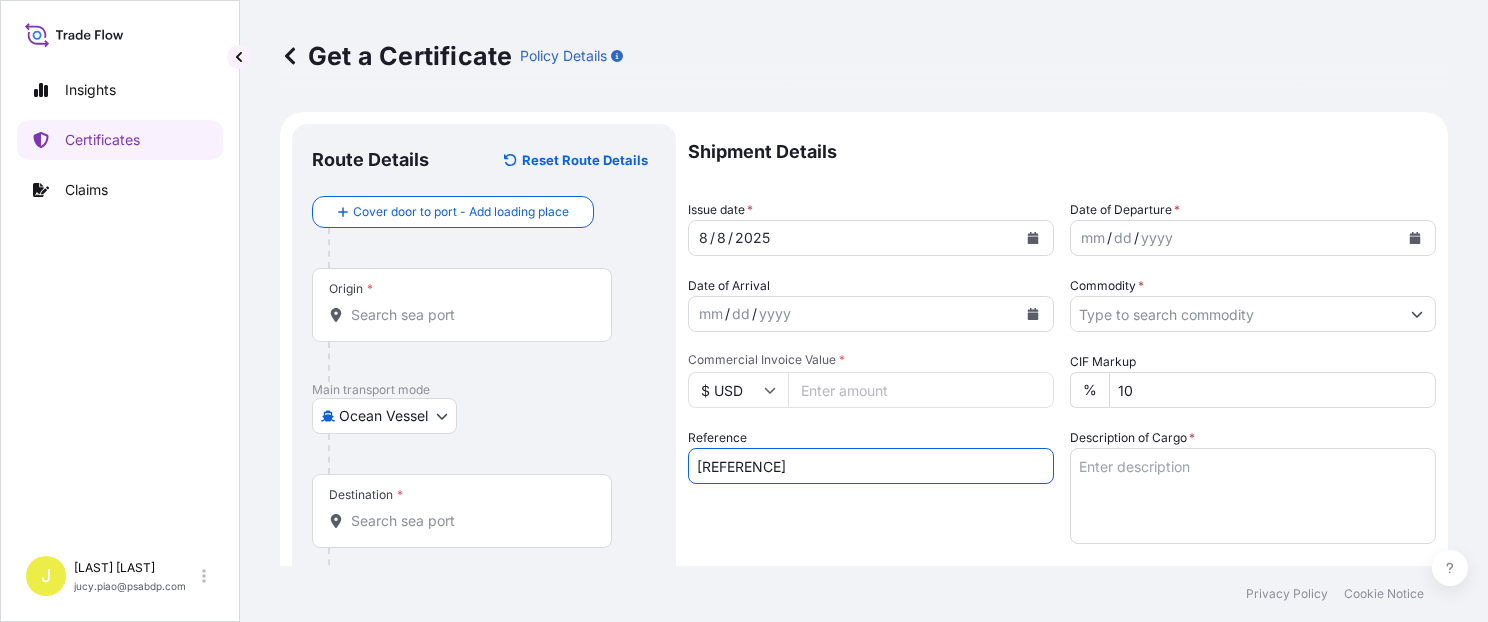 type on "[REFERENCE]" 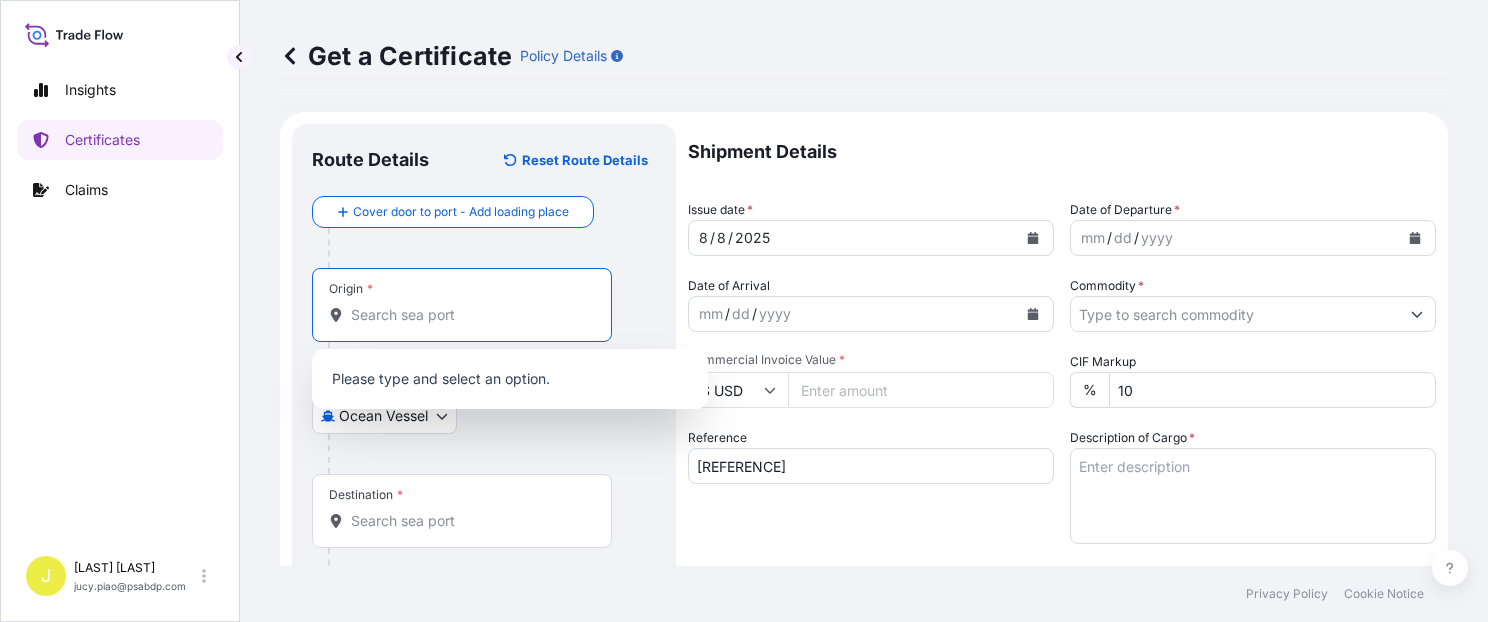 click on "Origin *" at bounding box center (469, 315) 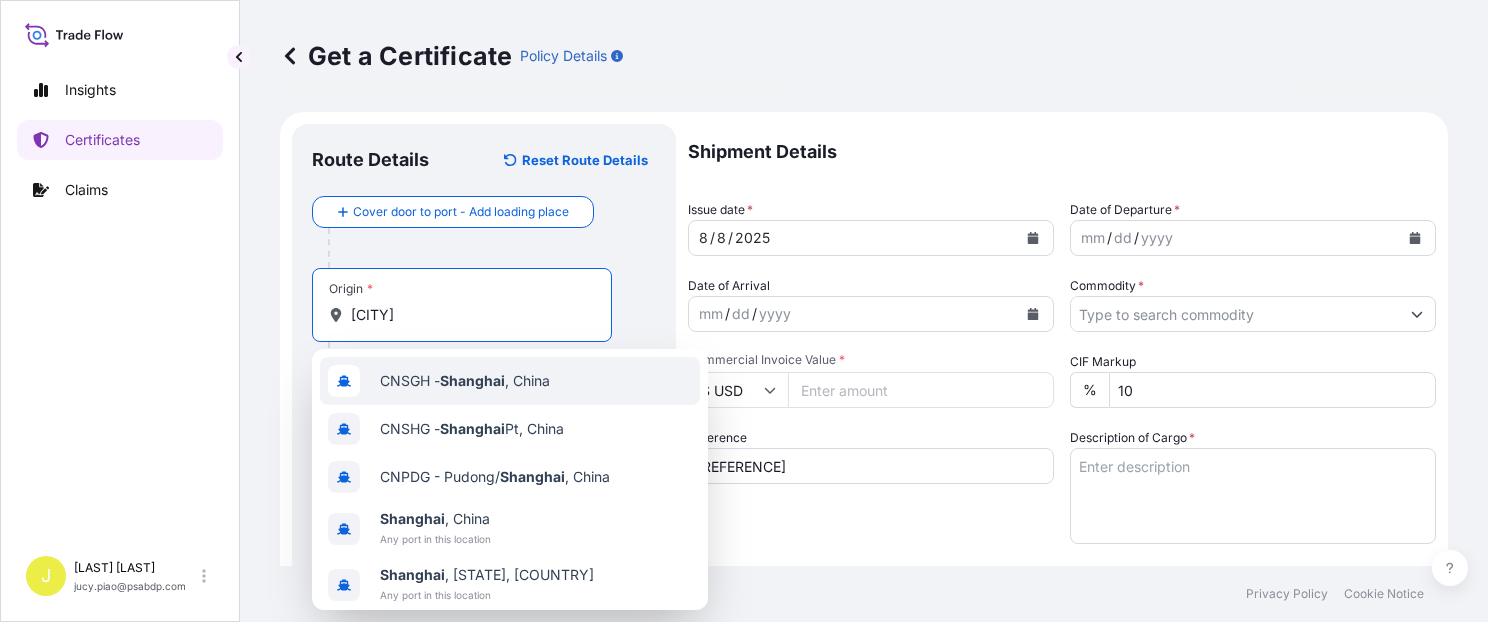 click on "[CITY] - [CITY] , [COUNTRY]" at bounding box center (465, 381) 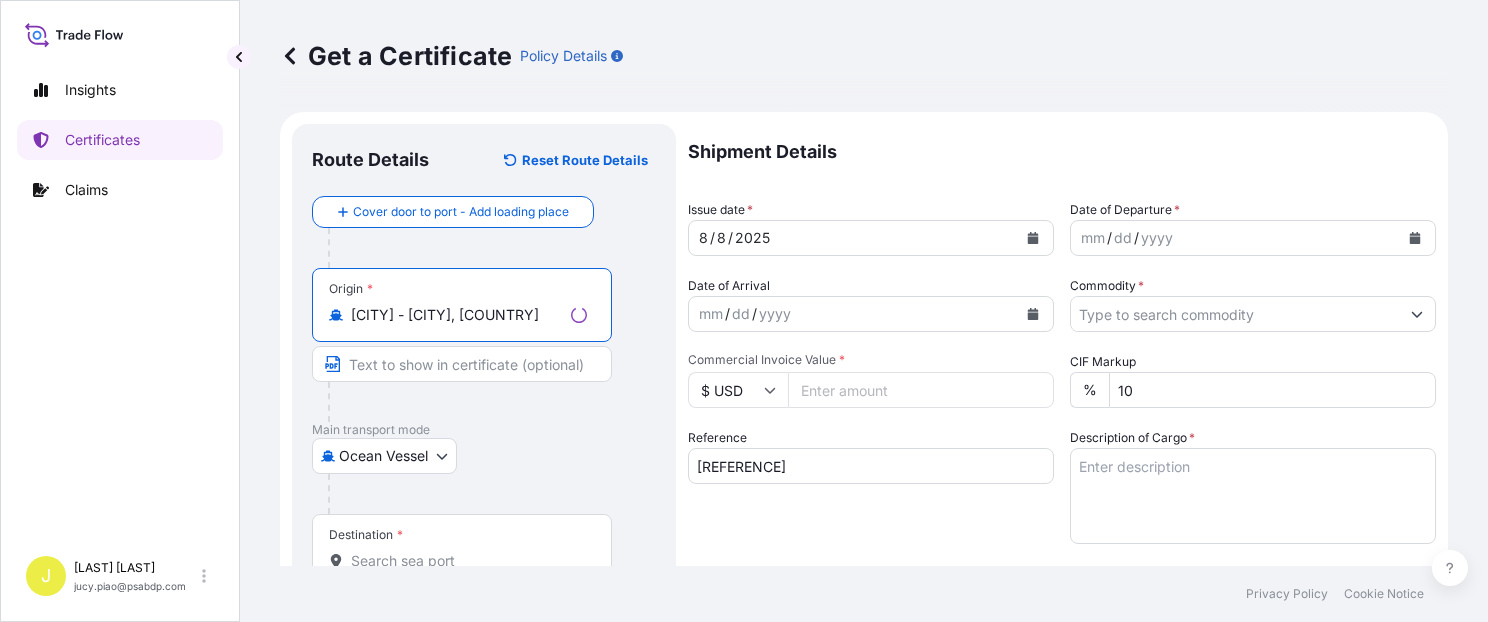 drag, startPoint x: 489, startPoint y: 305, endPoint x: 520, endPoint y: 360, distance: 63.134777 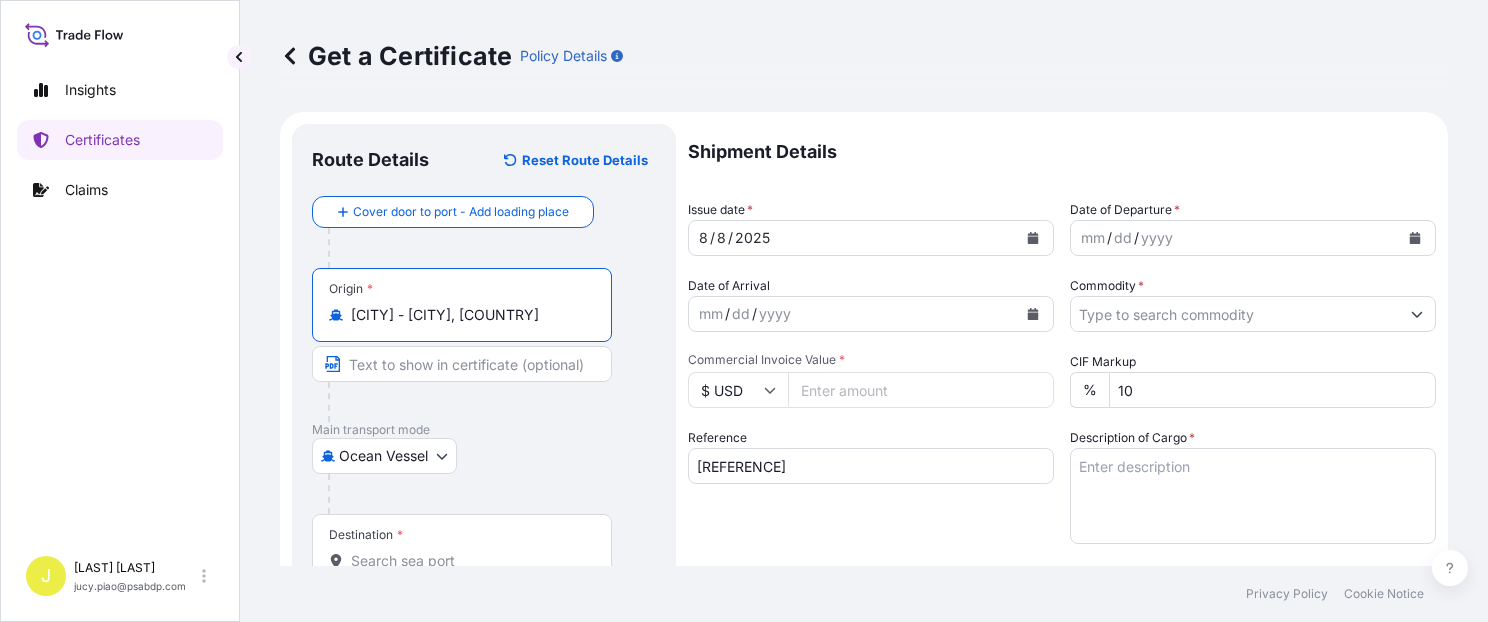 click on "[CITY] - [CITY], [COUNTRY]" at bounding box center [469, 315] 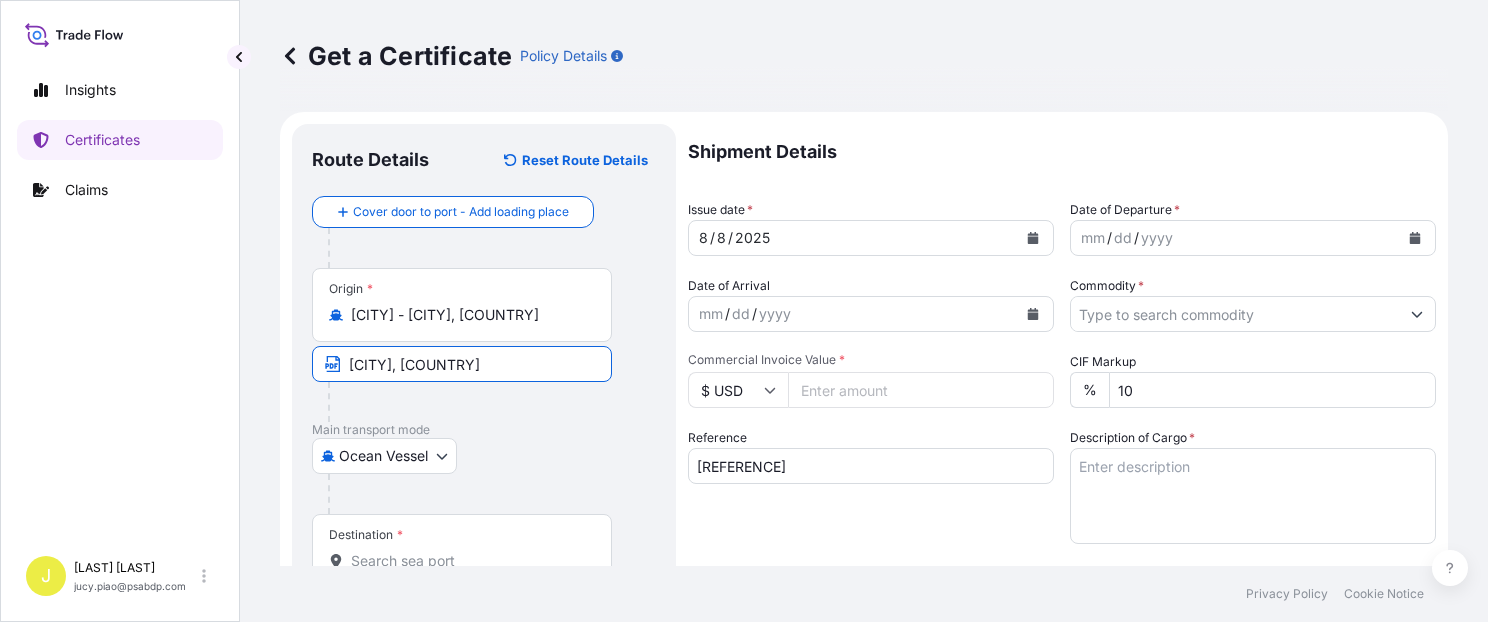 scroll, scrollTop: 84, scrollLeft: 0, axis: vertical 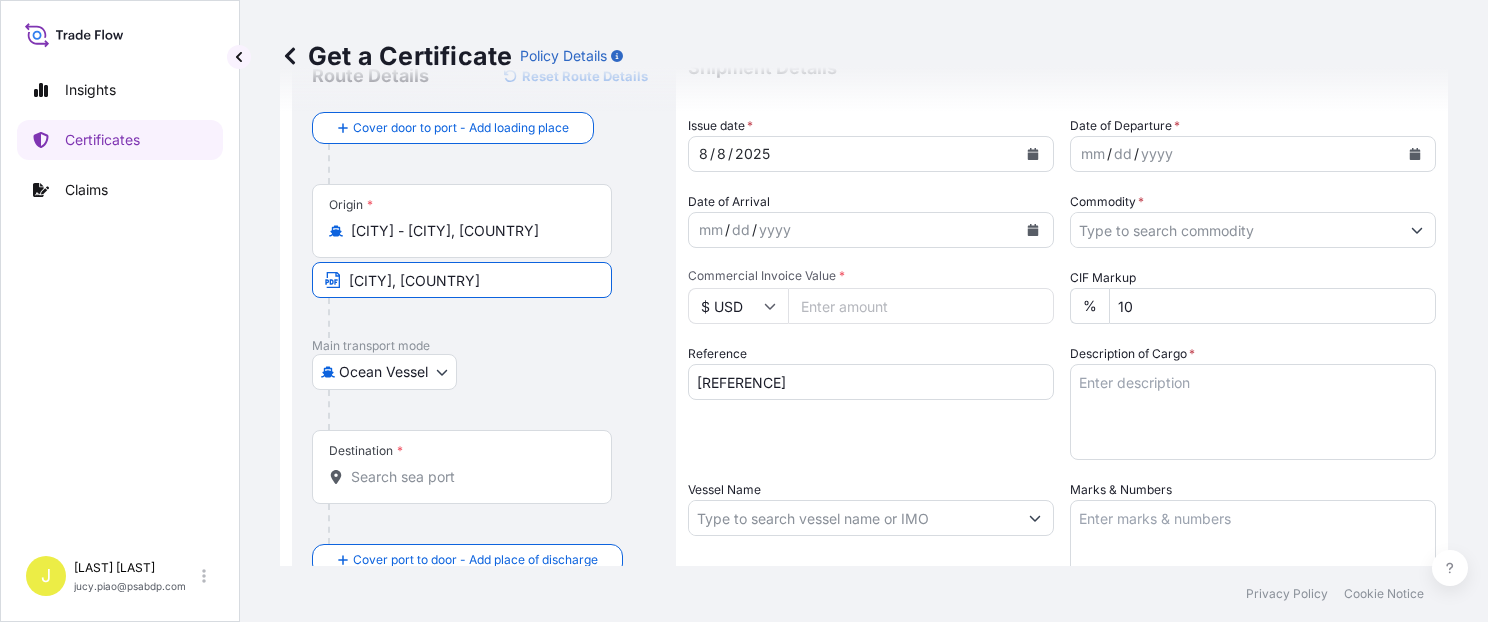 type on "[CITY], [COUNTRY]" 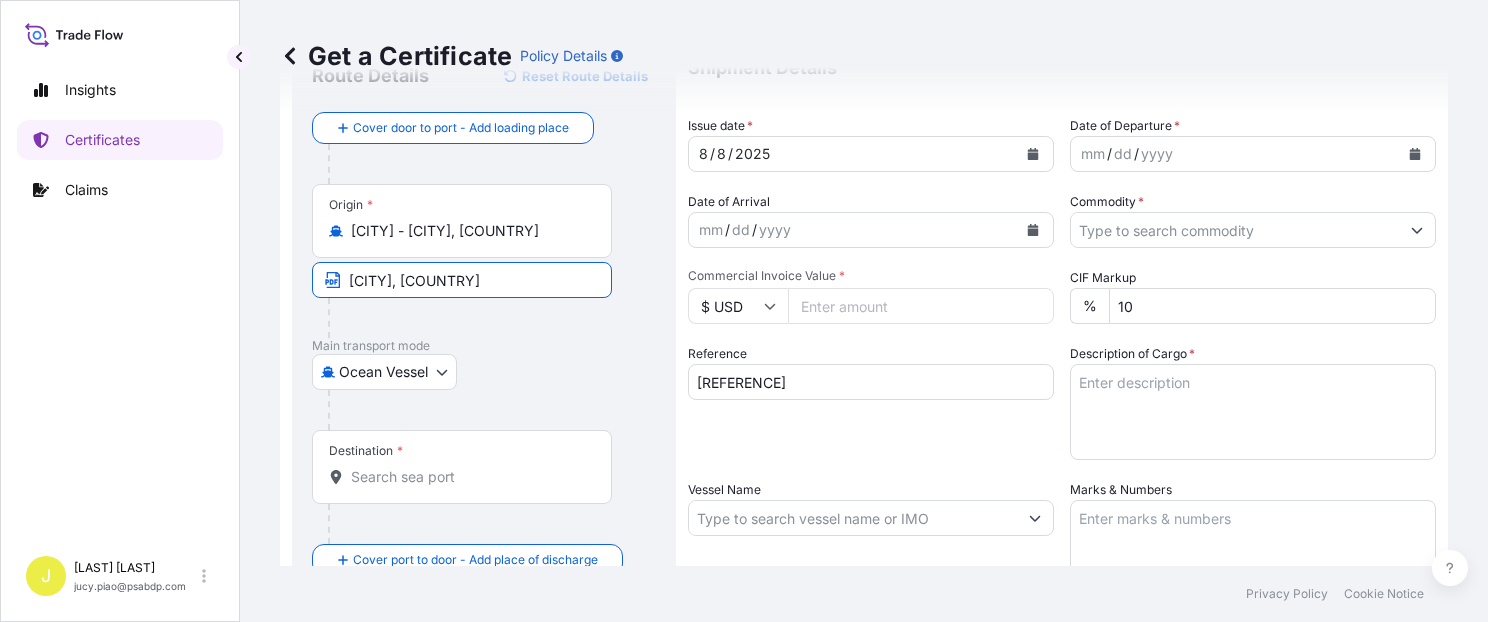 click on "Destination *" at bounding box center [469, 477] 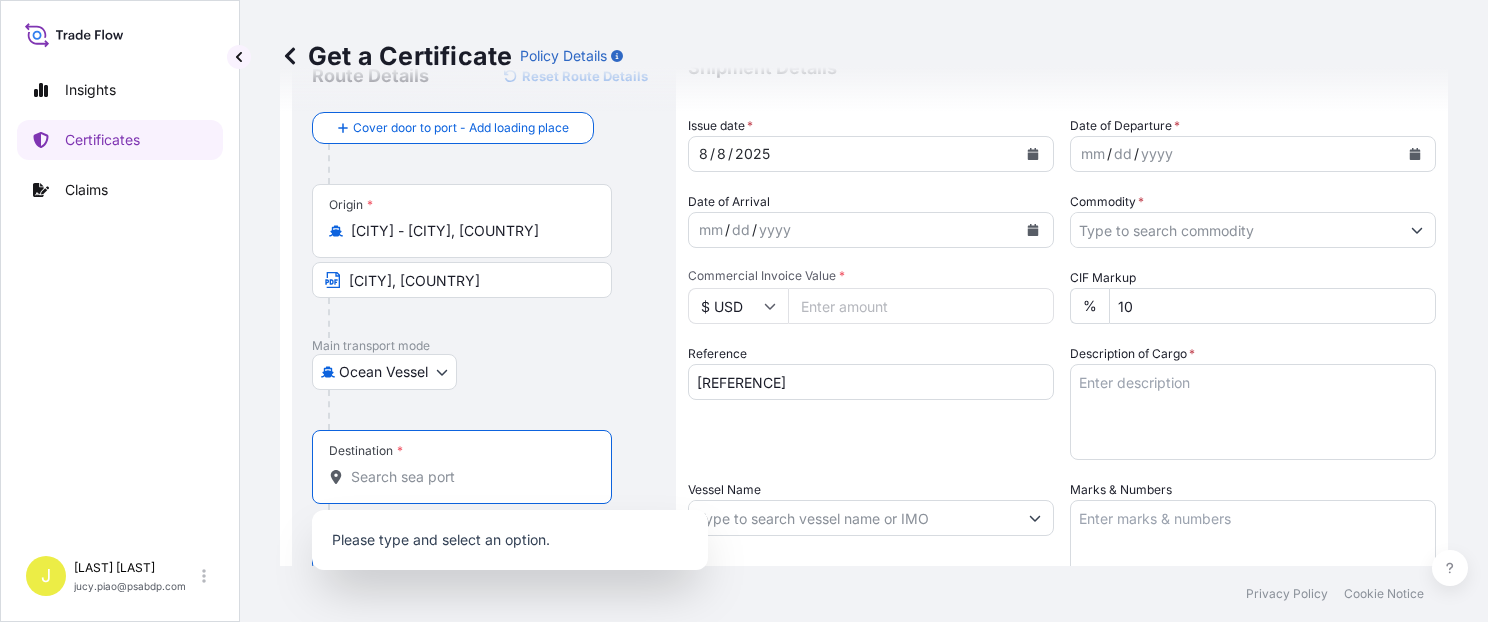 paste on "KEELUNG" 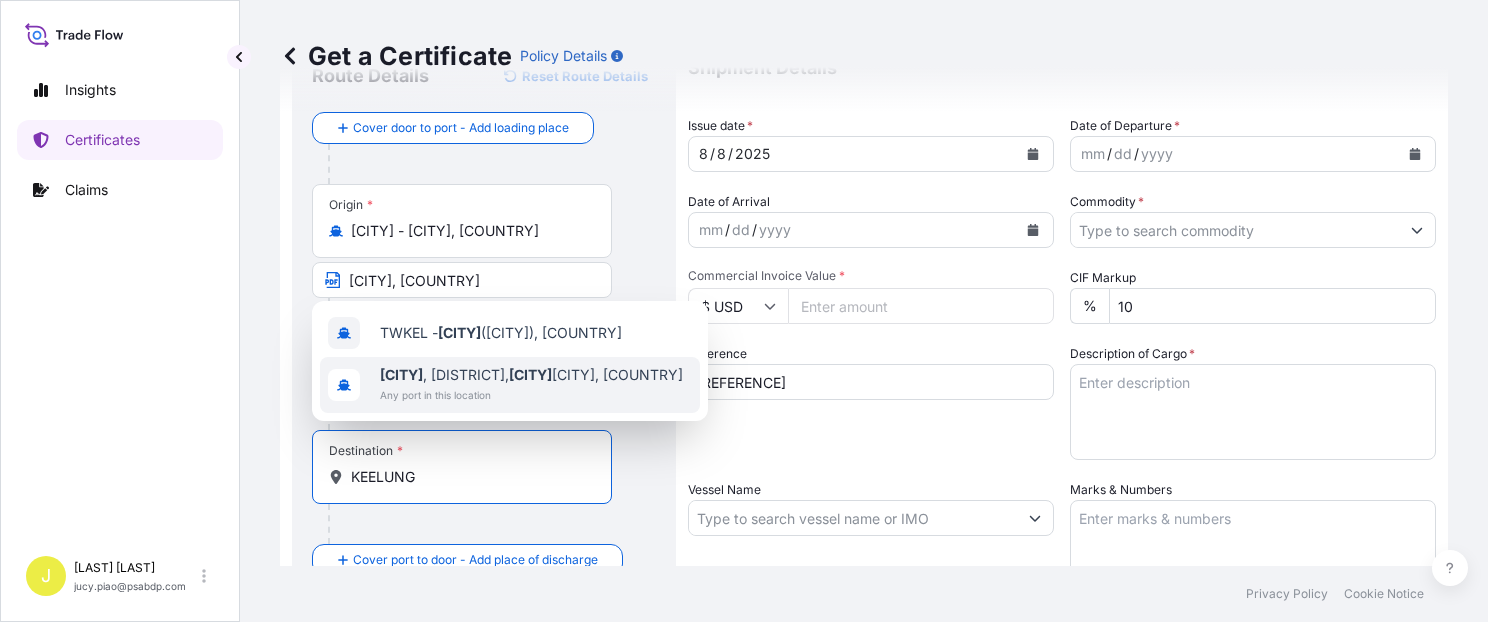 click on "[CITY] -  [CITY]  ([CITY]), [COUNTRY]" at bounding box center [501, 333] 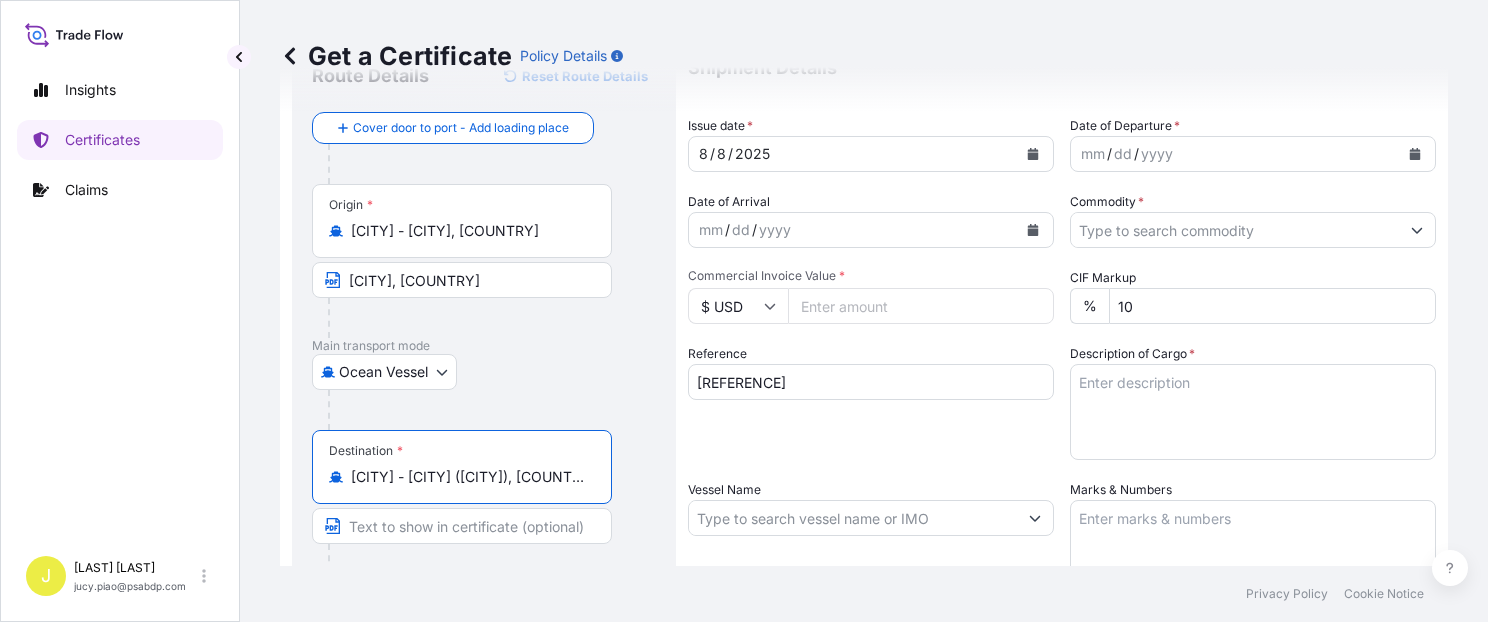 drag, startPoint x: 414, startPoint y: 482, endPoint x: 644, endPoint y: 506, distance: 231.24878 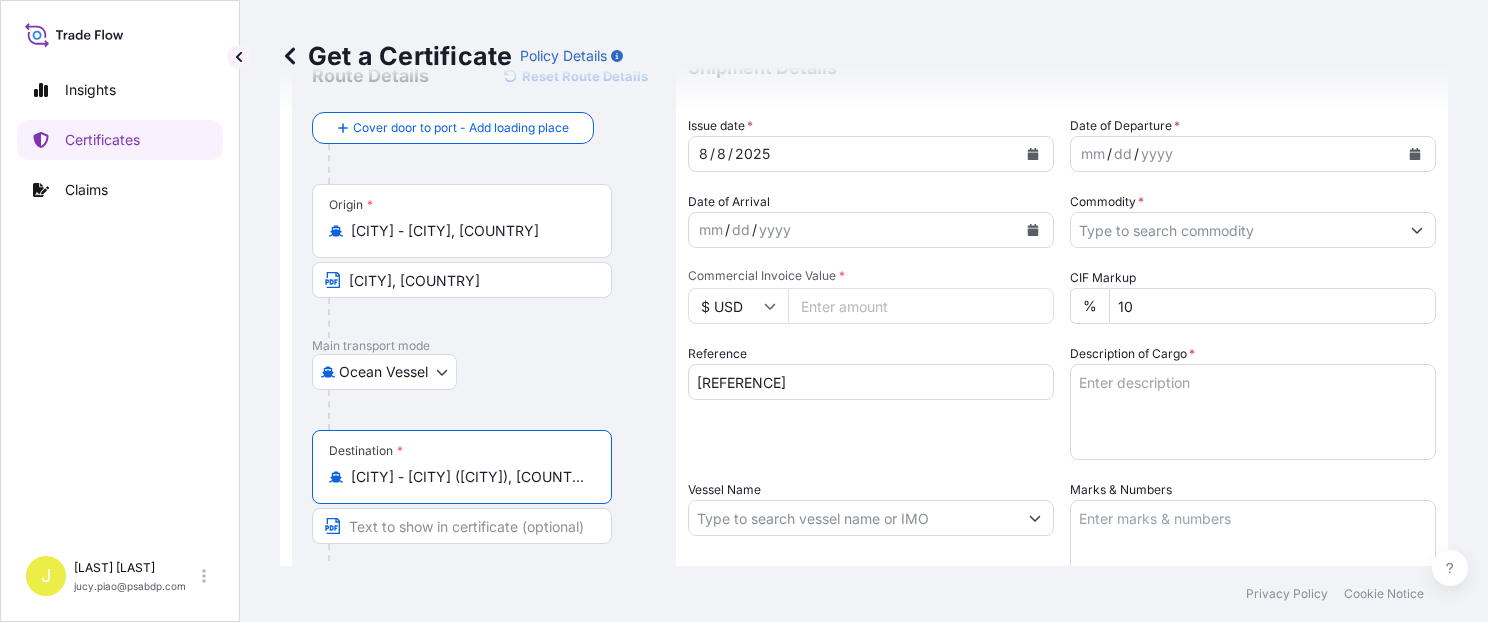 click on "Destination * [CITY] - [CITY] ([CITY]), [COUNTRY]" at bounding box center [484, 507] 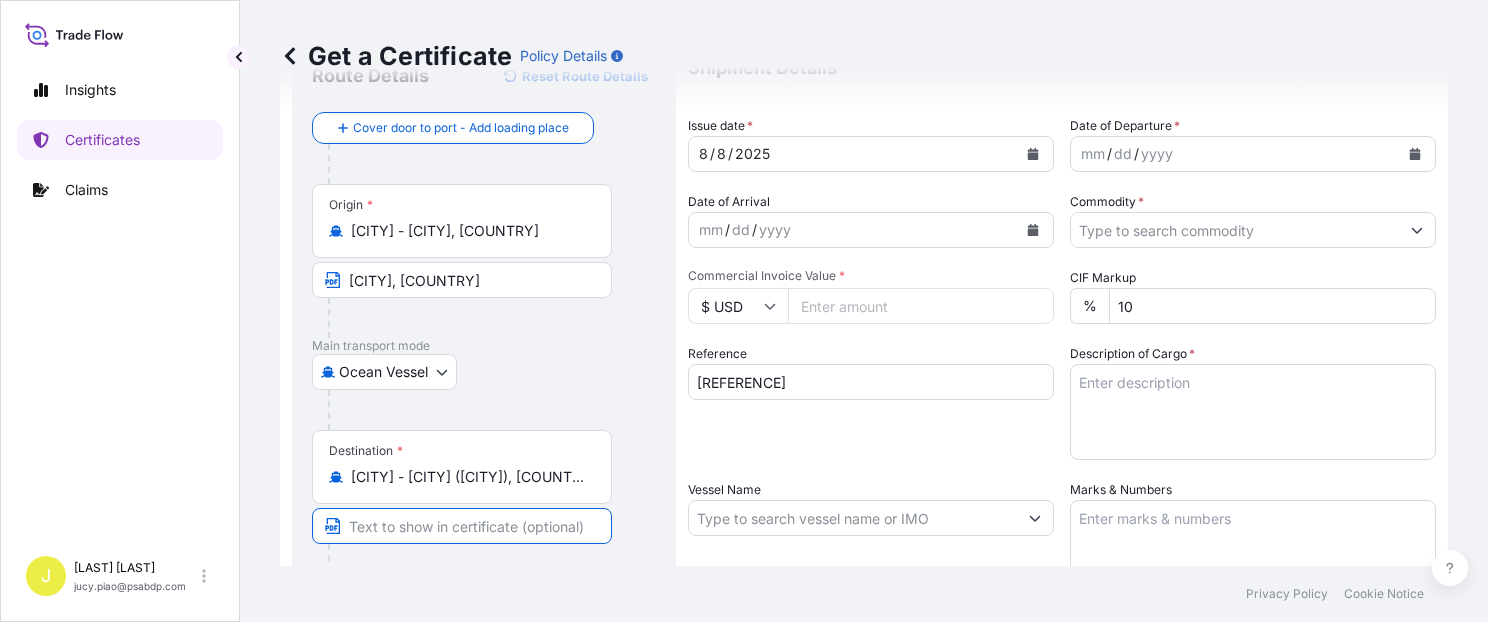 click at bounding box center (462, 526) 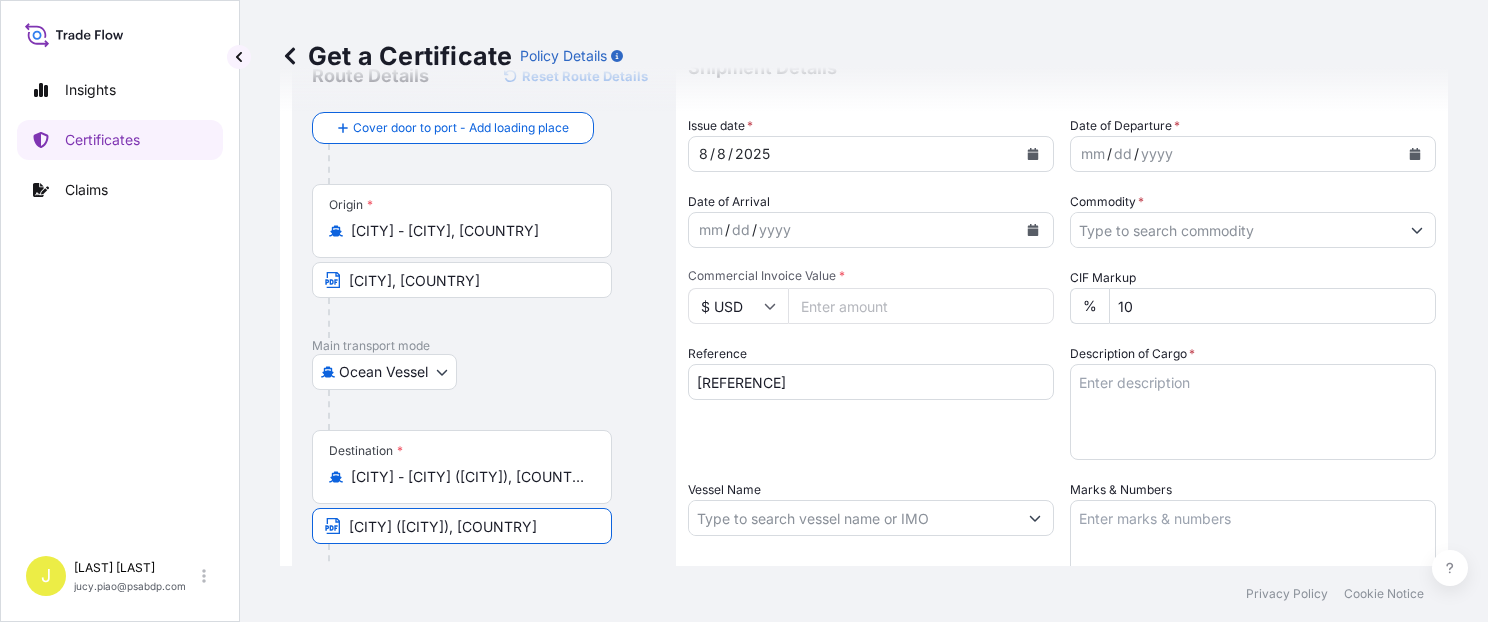 drag, startPoint x: 411, startPoint y: 522, endPoint x: 469, endPoint y: 529, distance: 58.420887 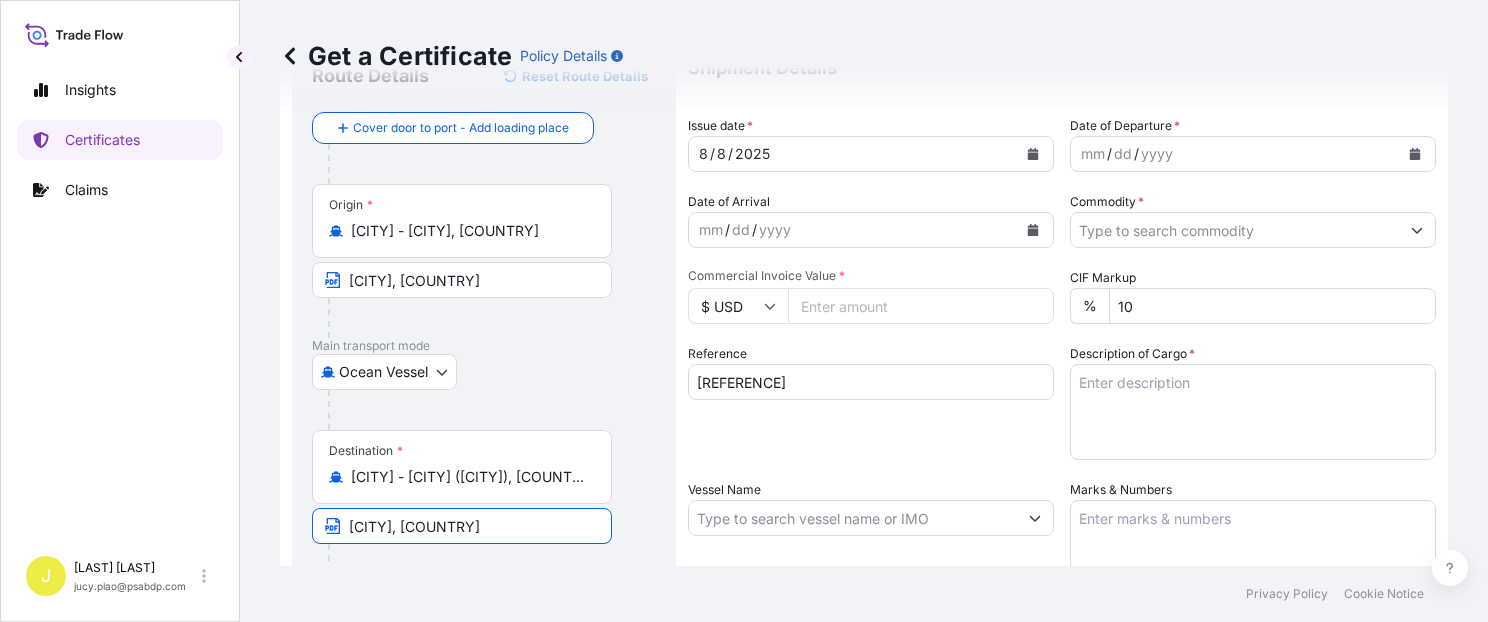 type on "[CITY], [COUNTRY]" 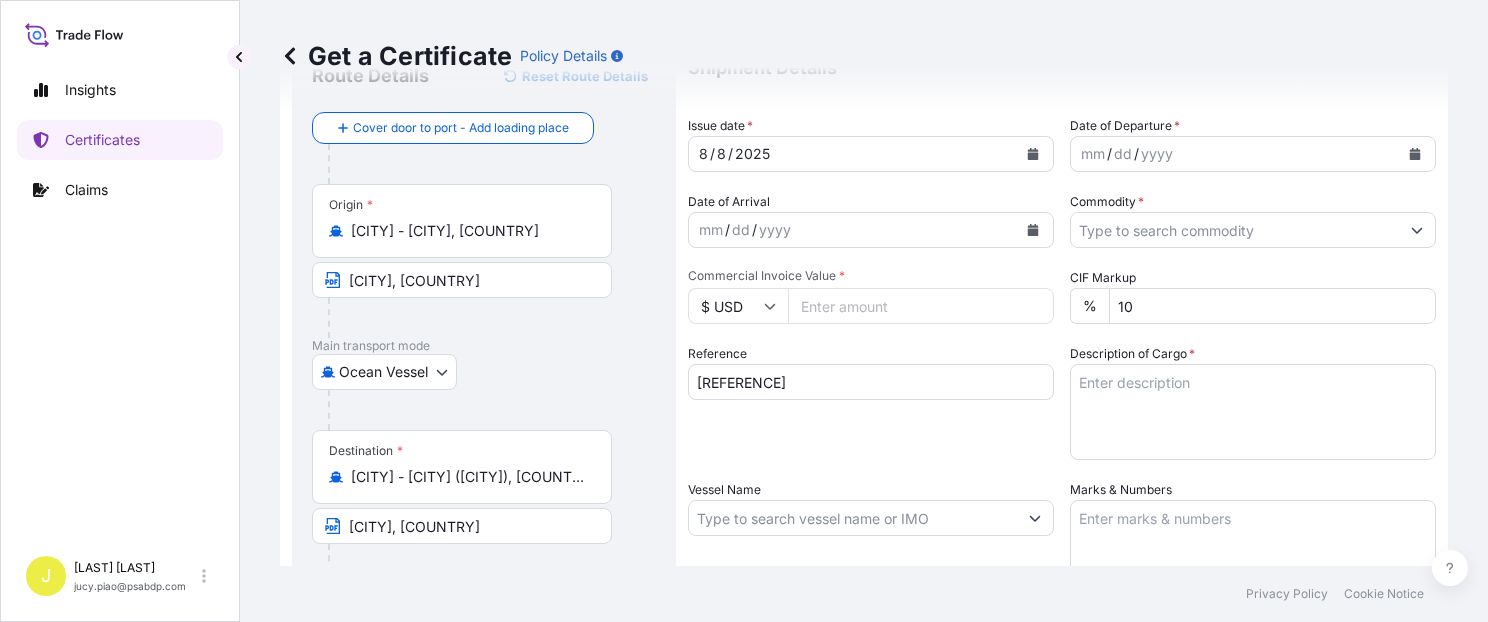 scroll, scrollTop: 0, scrollLeft: 0, axis: both 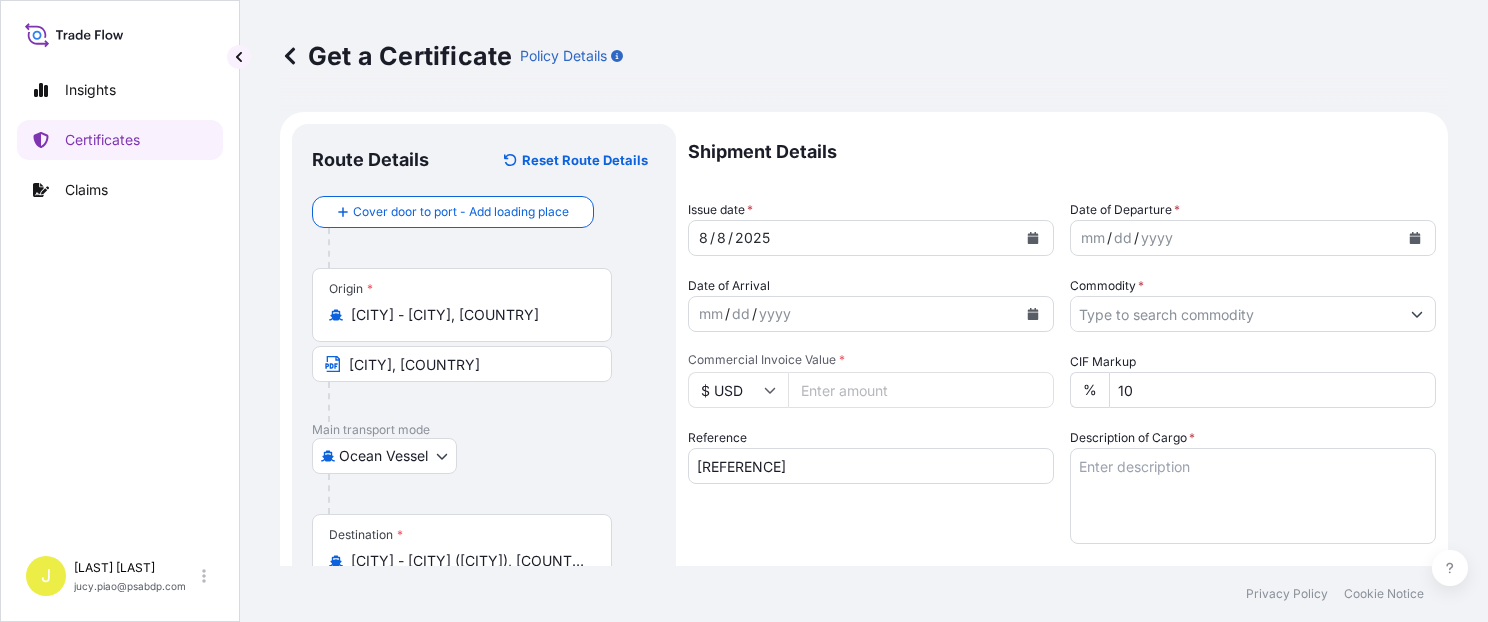 drag, startPoint x: 736, startPoint y: 245, endPoint x: 723, endPoint y: 246, distance: 13.038404 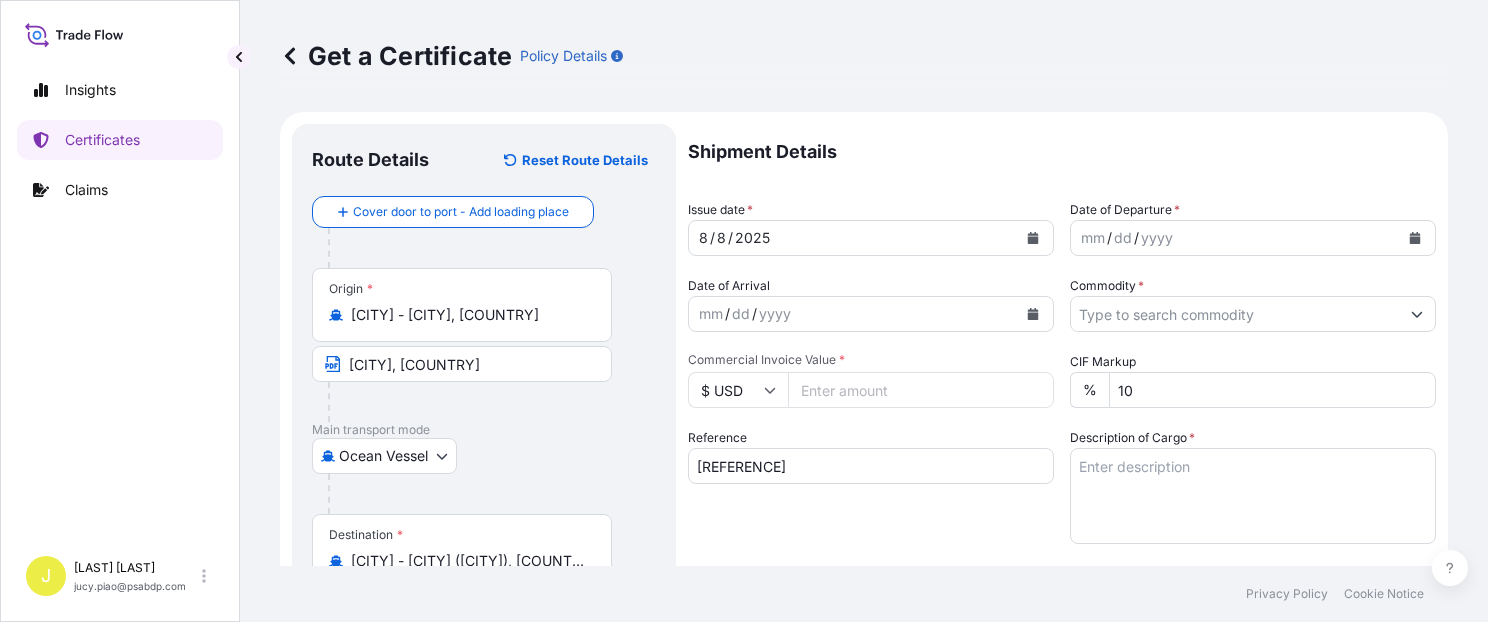 click on "2025" at bounding box center (752, 238) 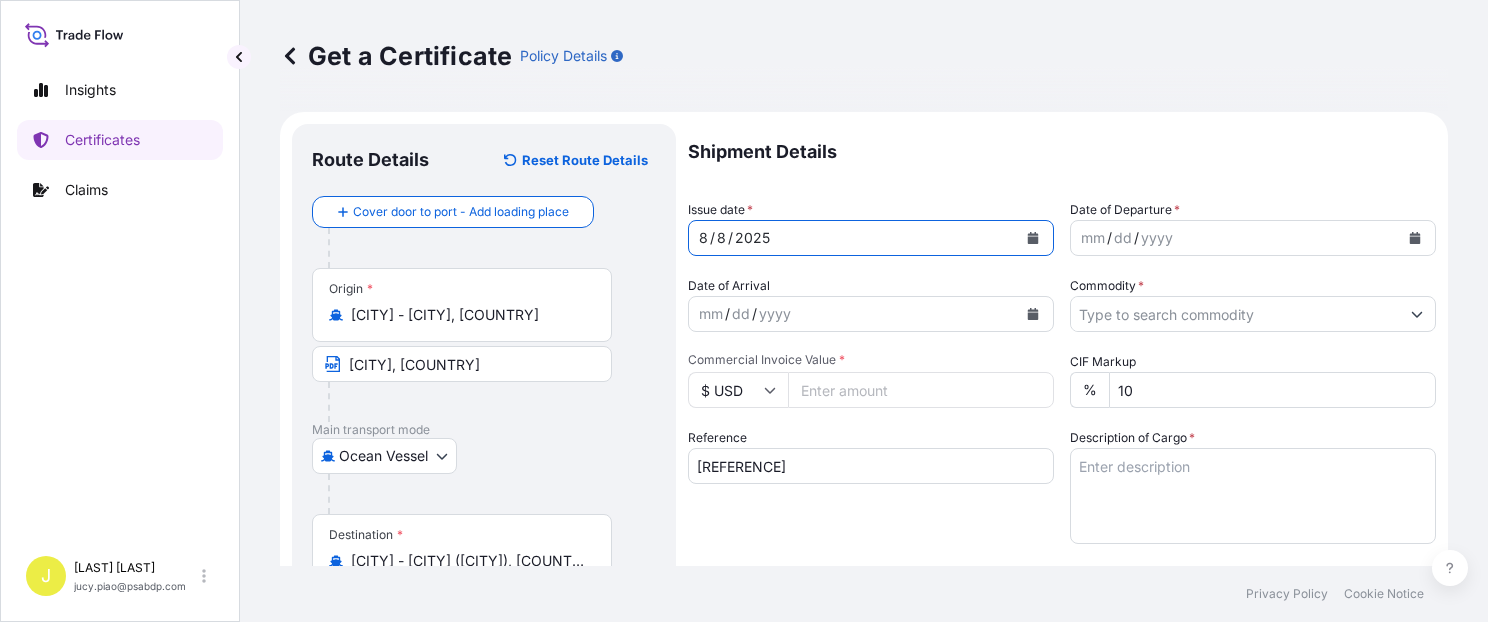 click on "8" at bounding box center (721, 238) 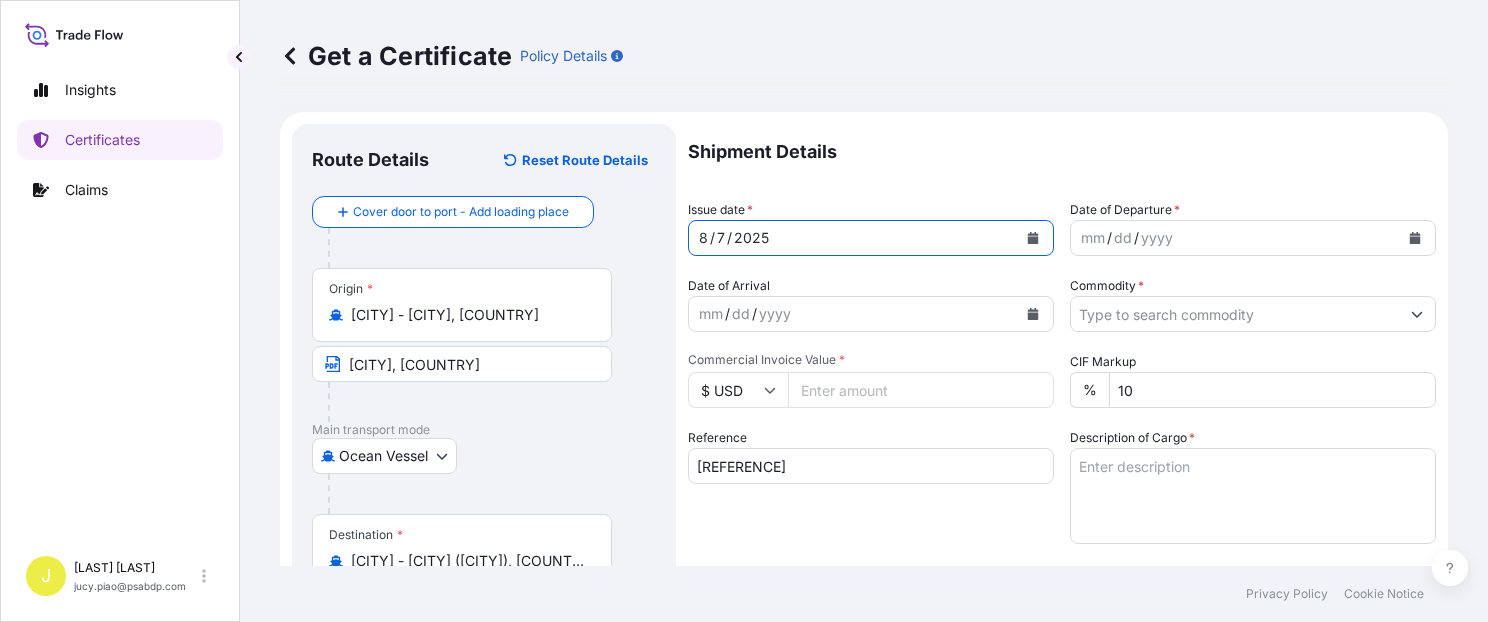 click on "dd" at bounding box center [1123, 238] 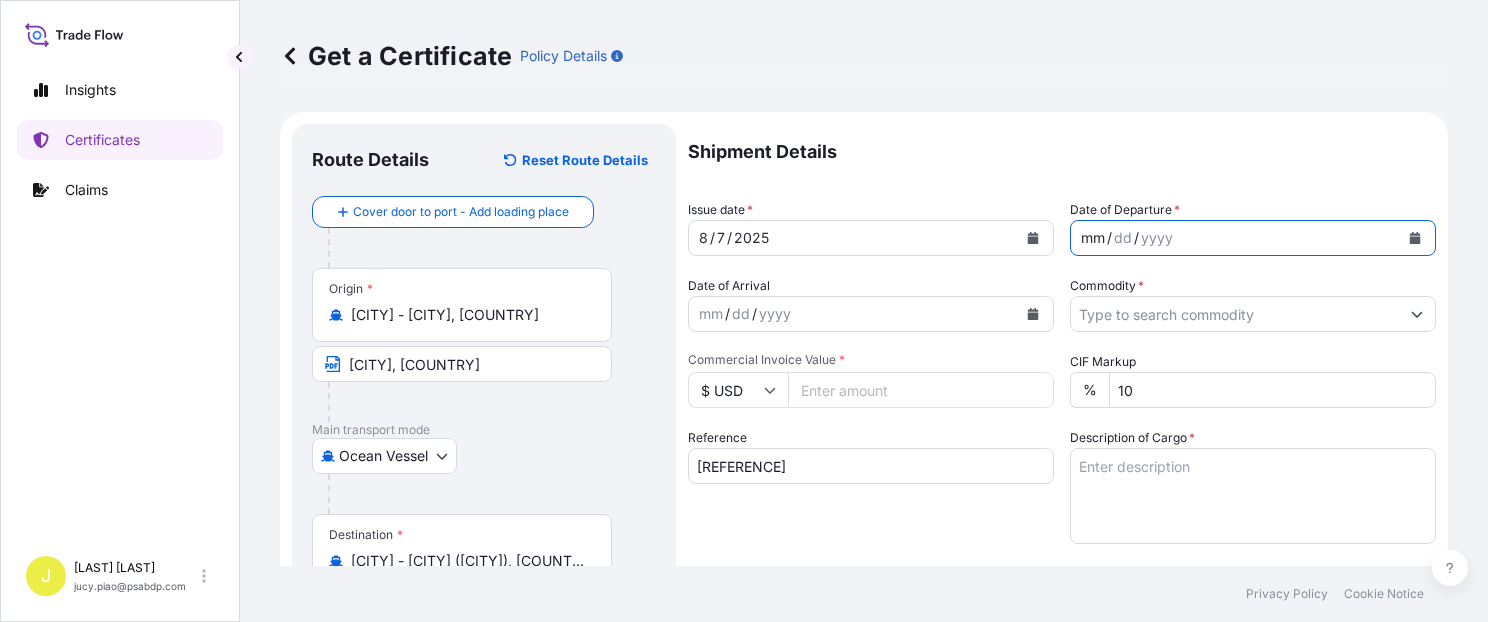 click on "mm" at bounding box center (1093, 238) 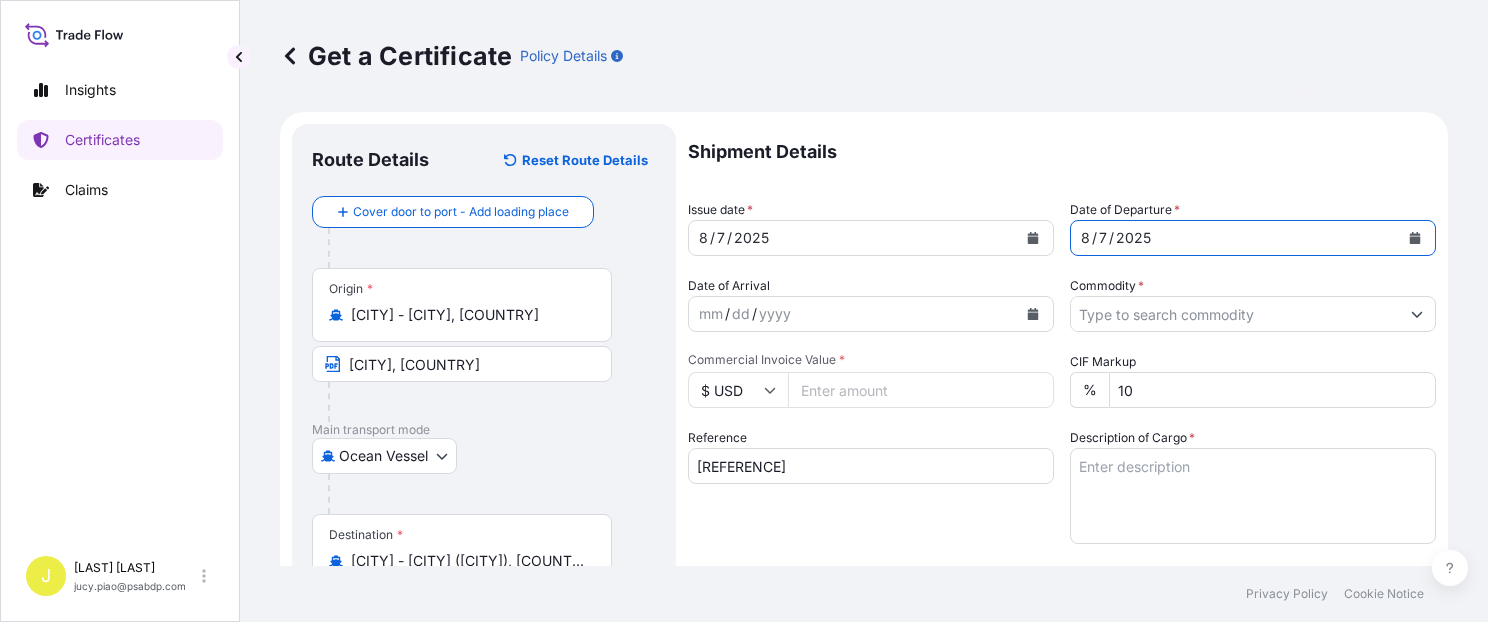 click on "Commodity *" at bounding box center (1235, 314) 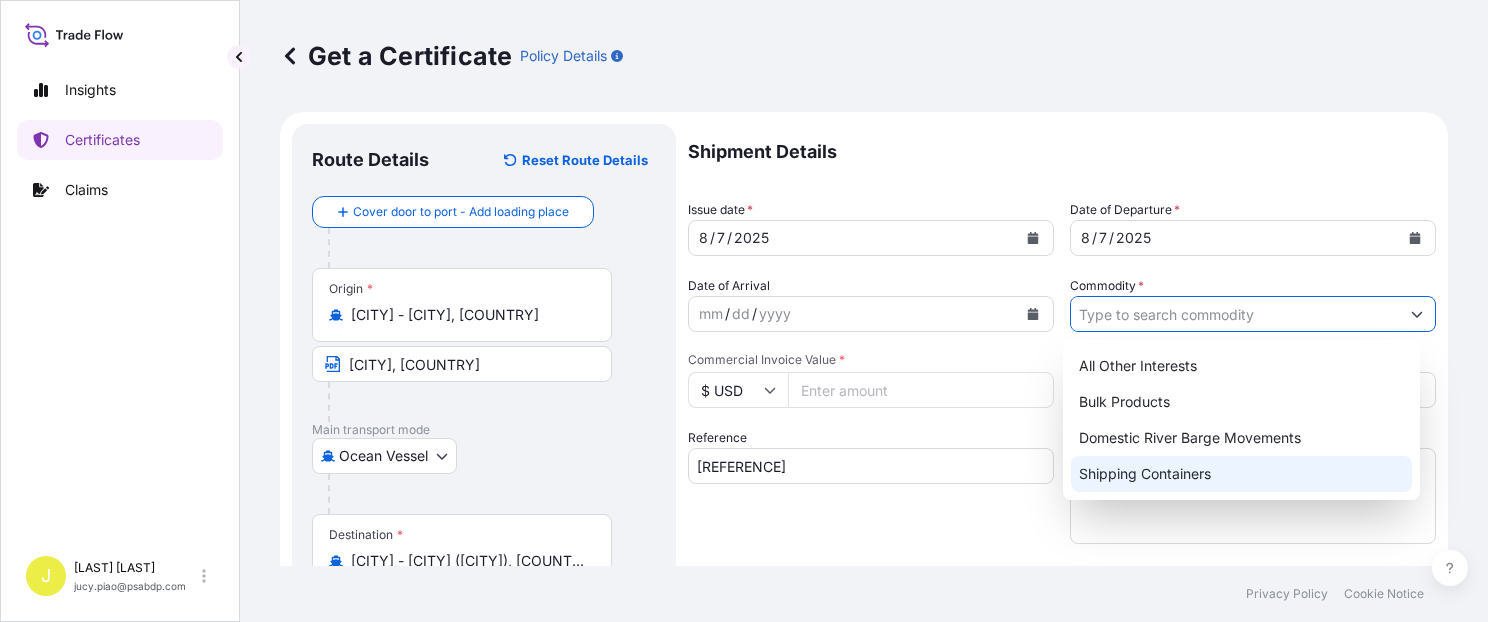 click on "Shipping Containers" at bounding box center (1241, 474) 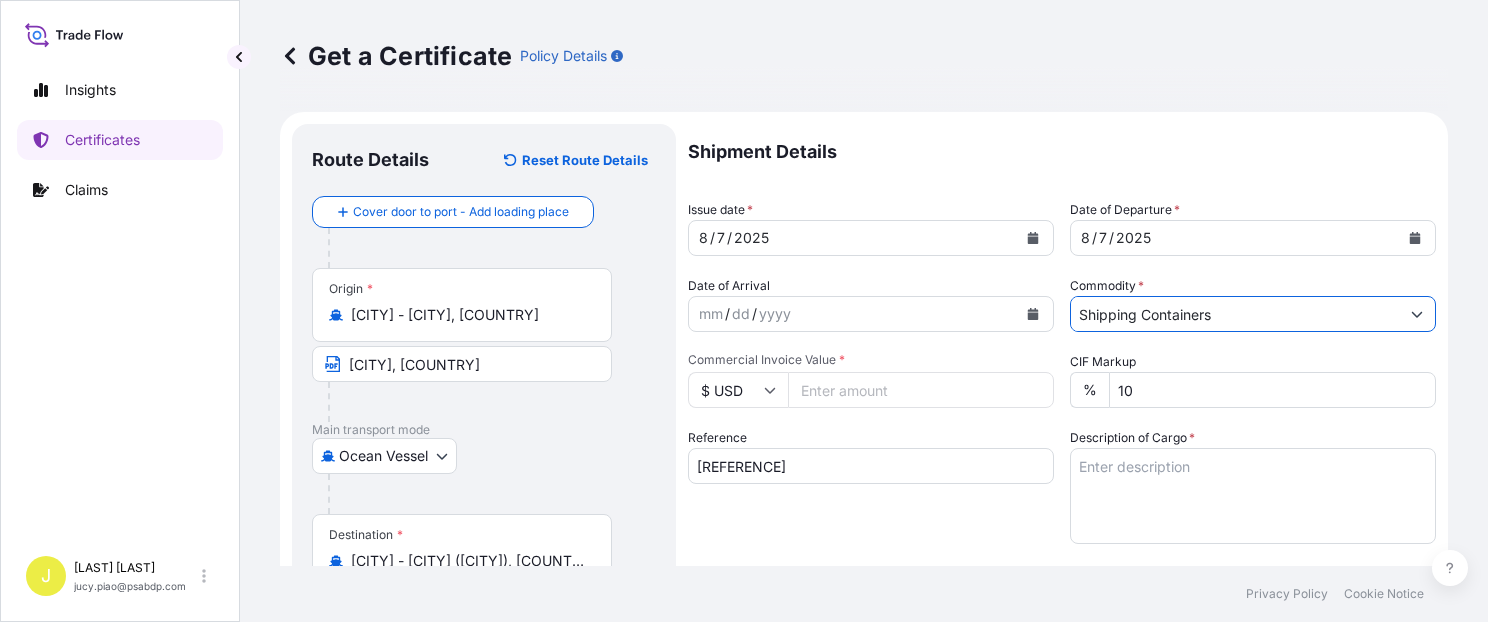 click on "Commercial Invoice Value    *" at bounding box center [921, 390] 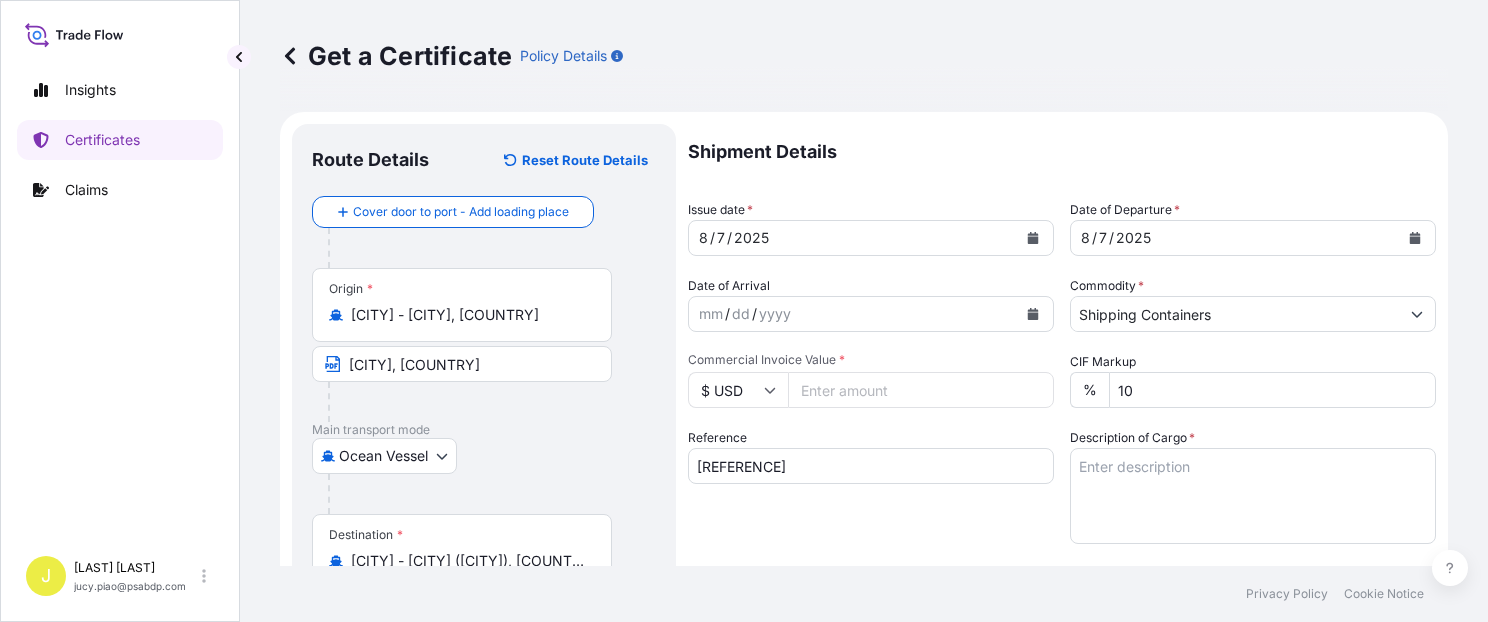 type on "[NUMBER]" 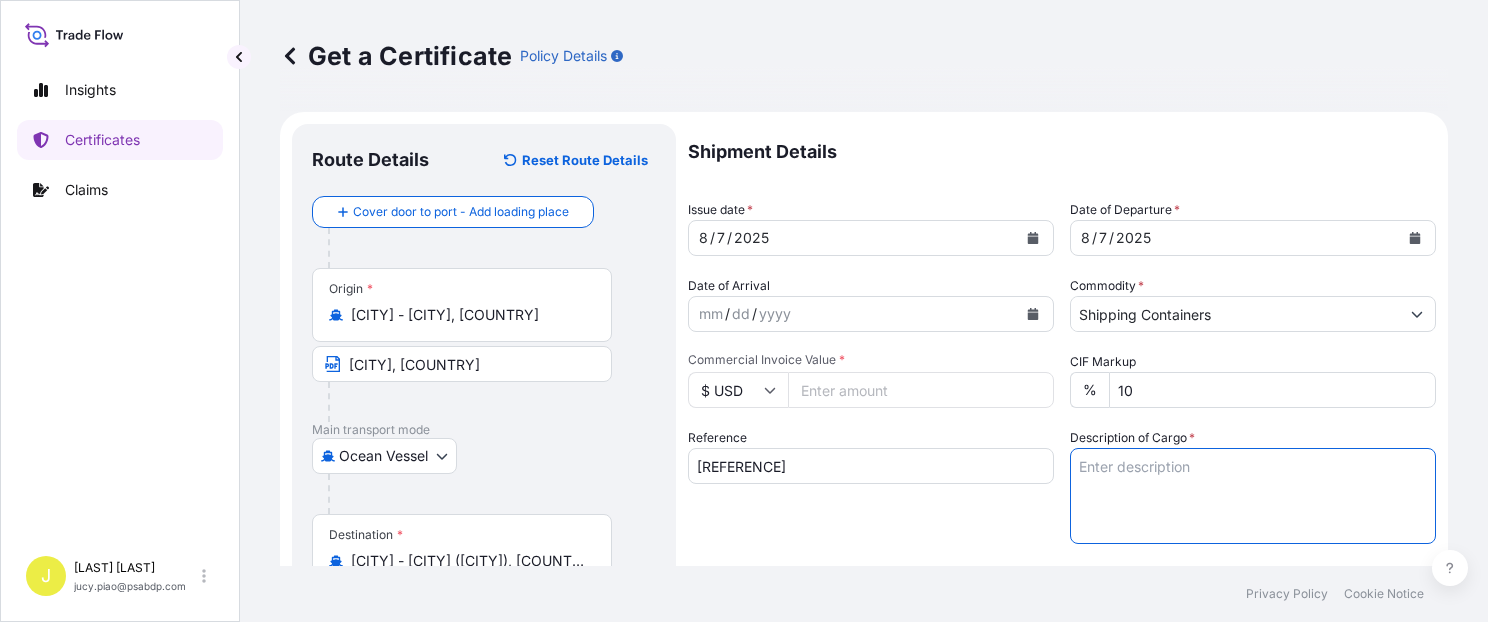 paste on "THERMOPLASTIC POLYURETHANE
22 PALLETS (800 BAGS)" 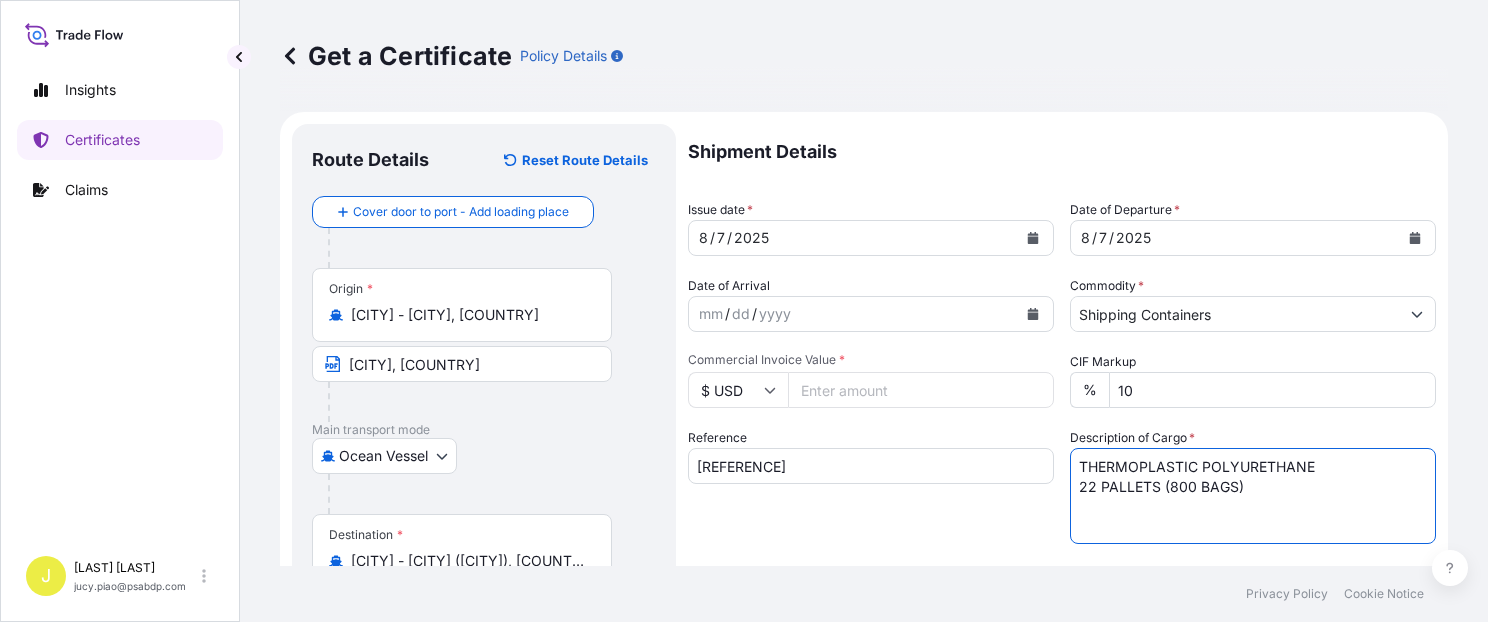 type on "THERMOPLASTIC POLYURETHANE
22 PALLETS (800 BAGS)" 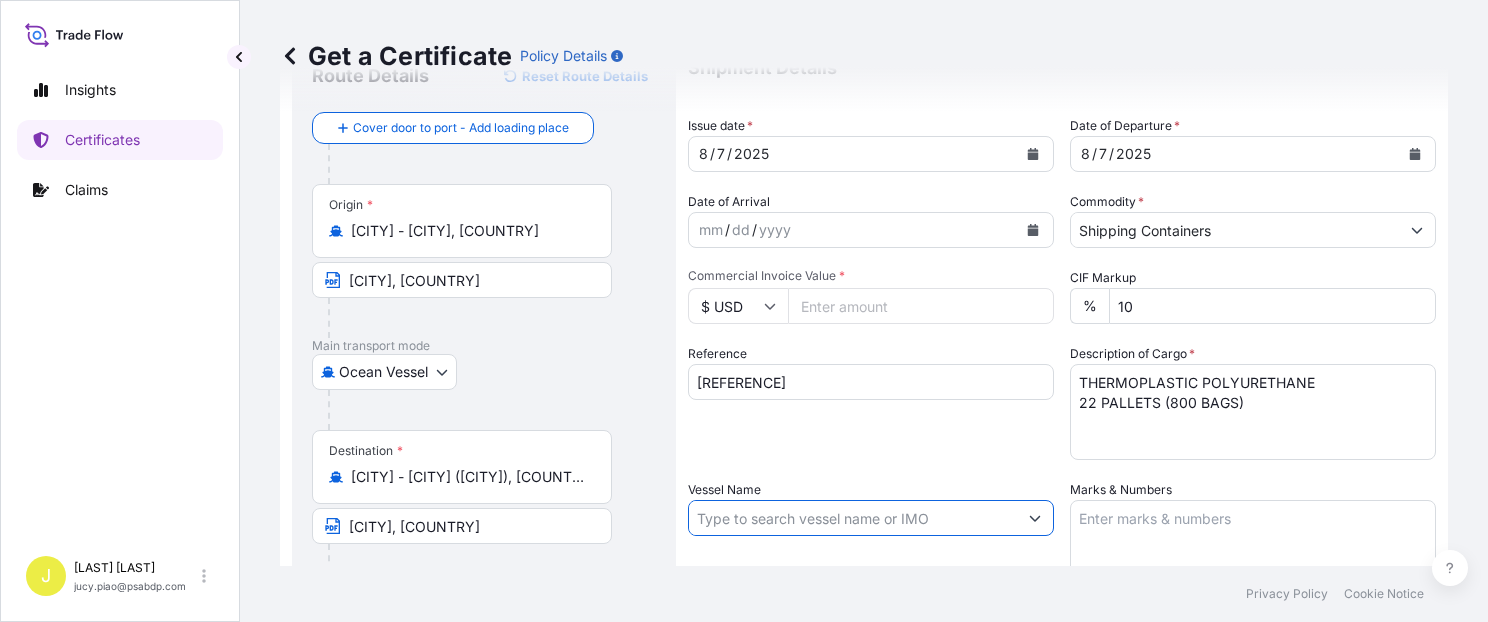click on "Vessel Name" at bounding box center [853, 518] 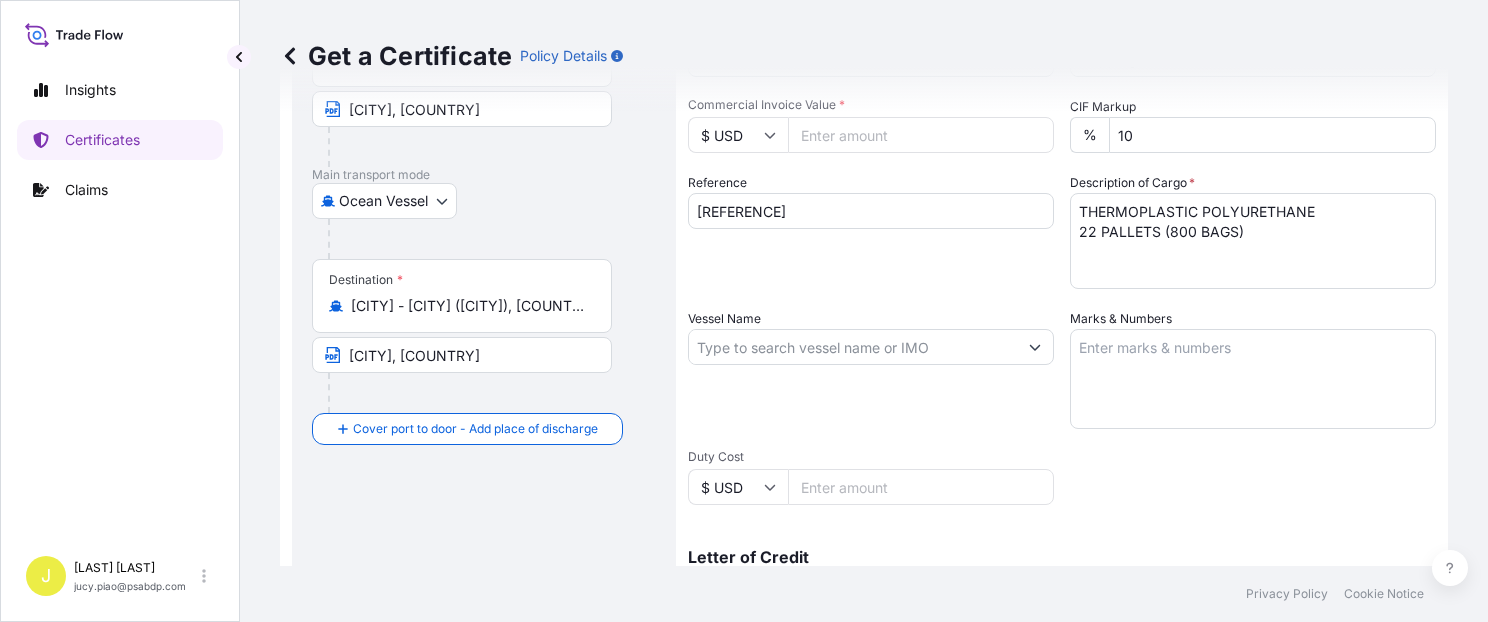 drag, startPoint x: 1208, startPoint y: 497, endPoint x: 1214, endPoint y: 458, distance: 39.45884 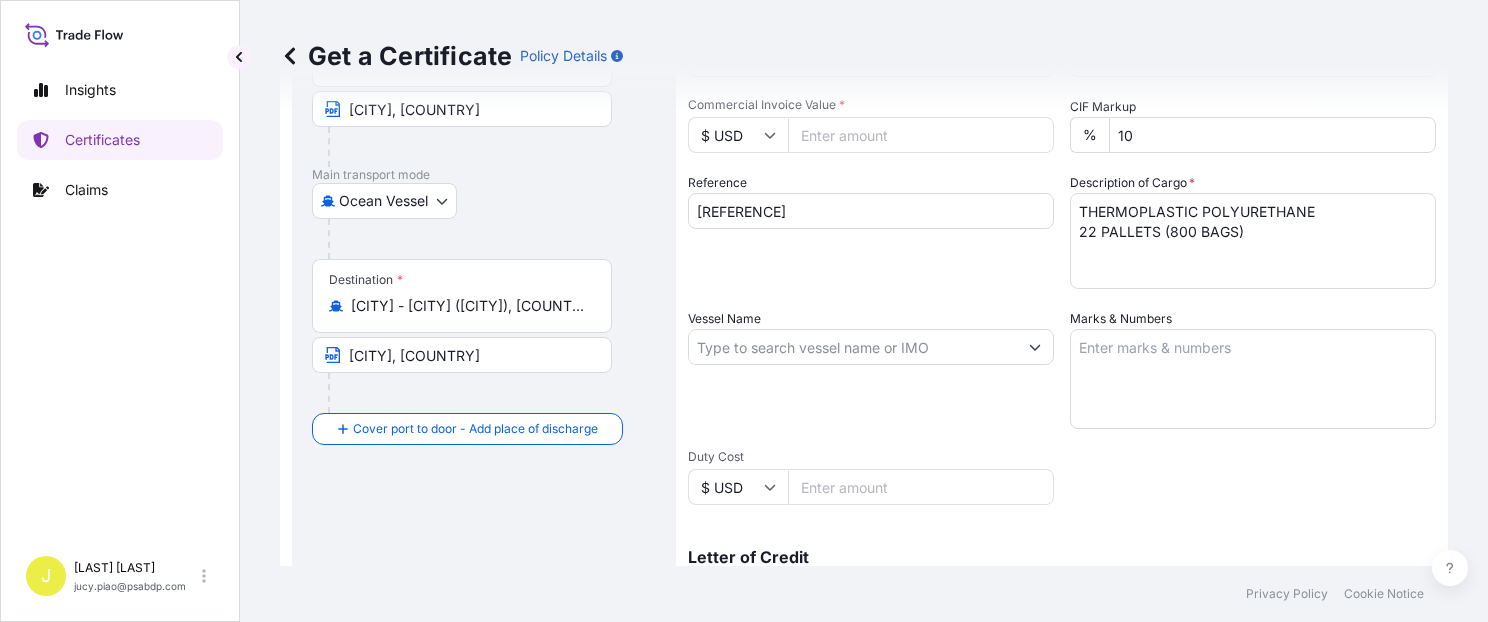 click on "Marks & Numbers" at bounding box center (1253, 379) 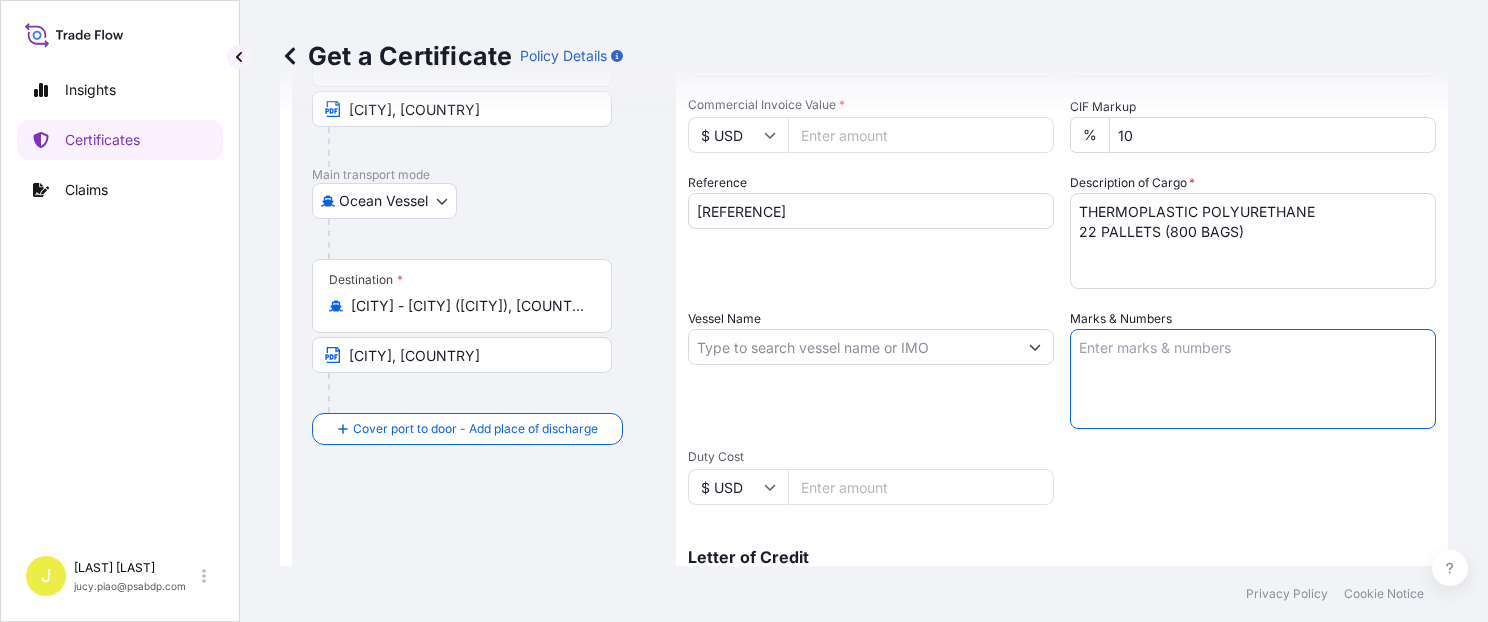 paste on "[COMPANY]
25/ET19" 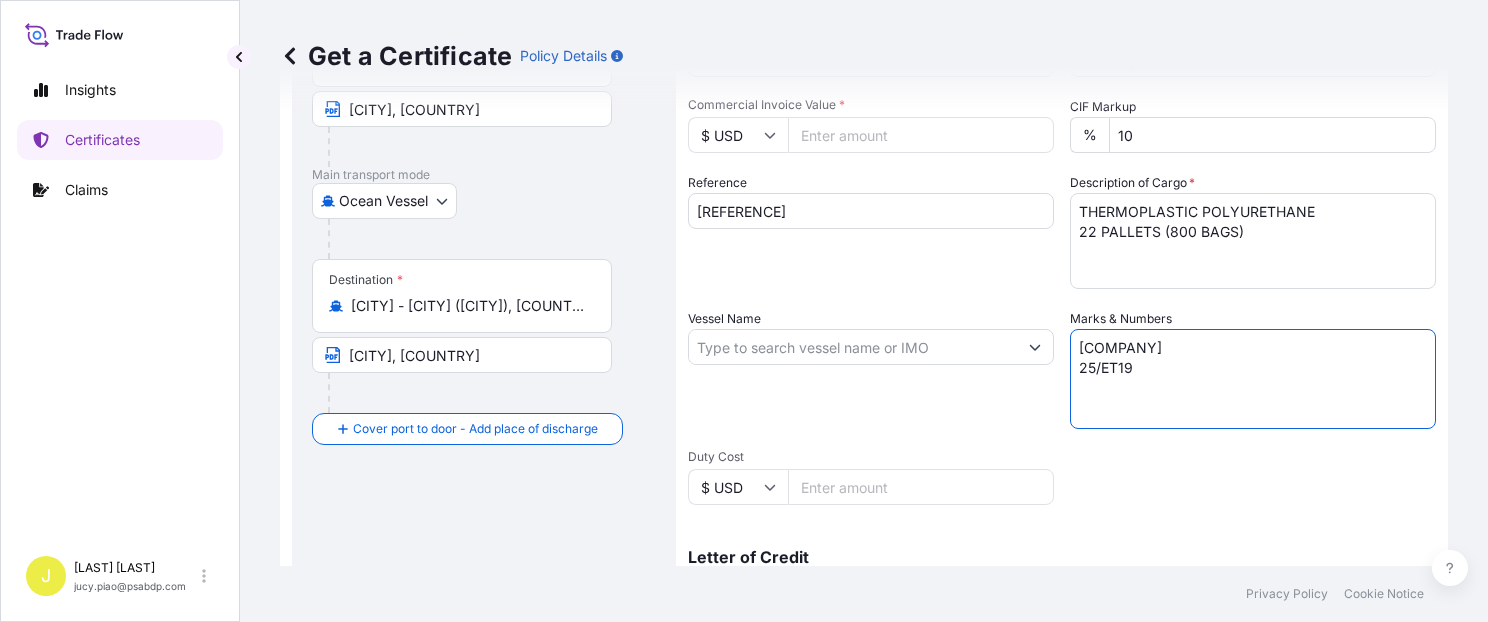 click on "[COMPANY]
25/ET19" at bounding box center [1253, 379] 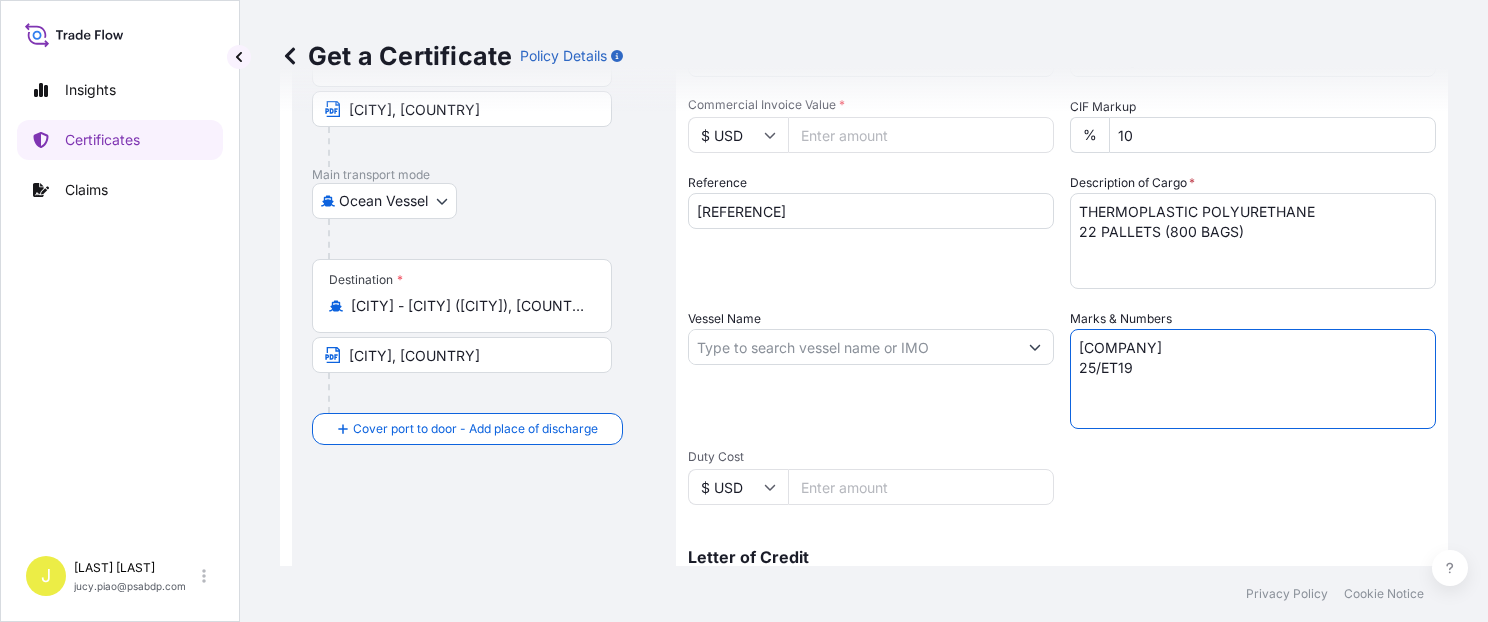 type on "[COMPANY]
25/ET19" 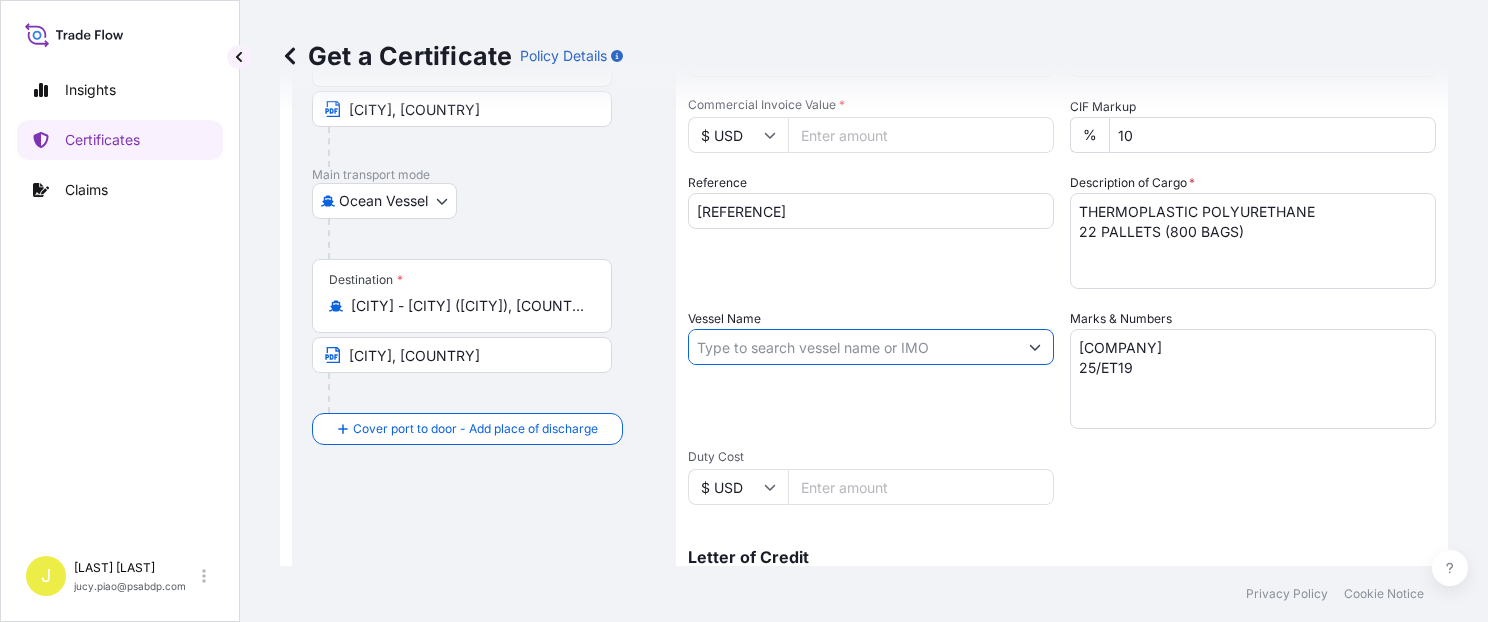 paste on "SNL NANTONG" 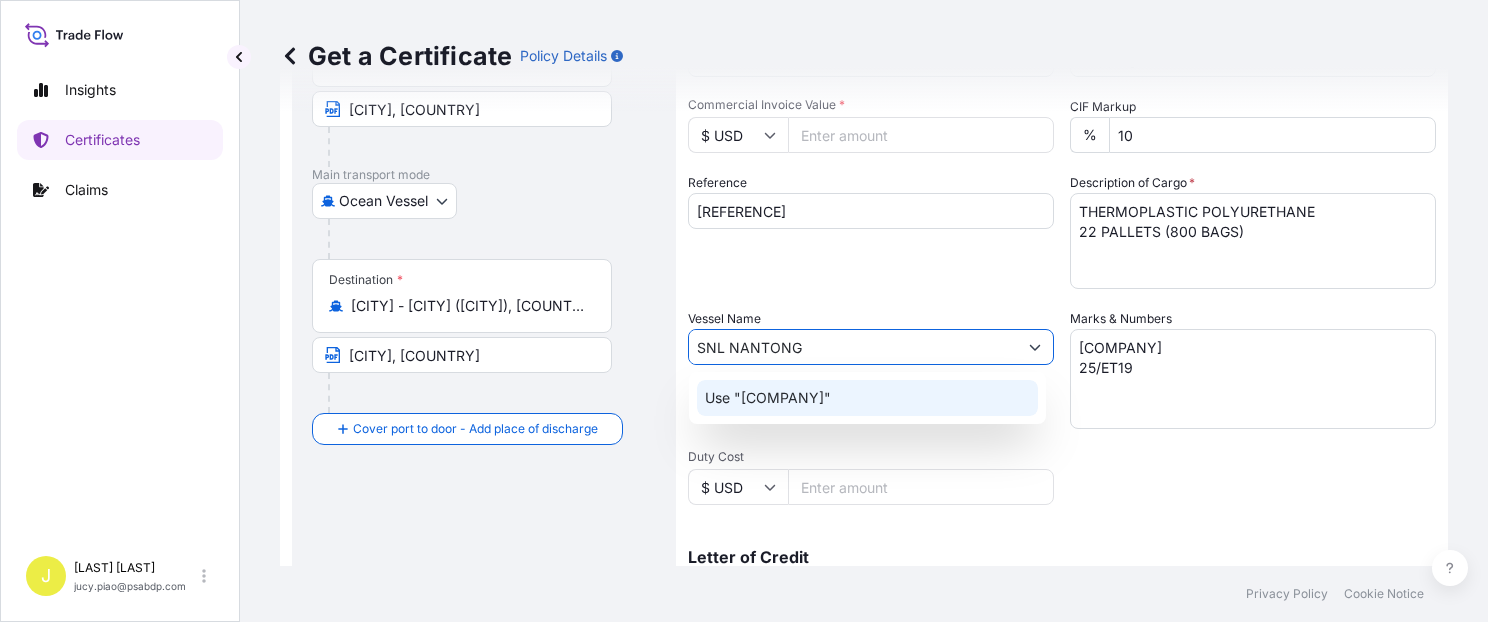 click on "Use "[COMPANY]"" 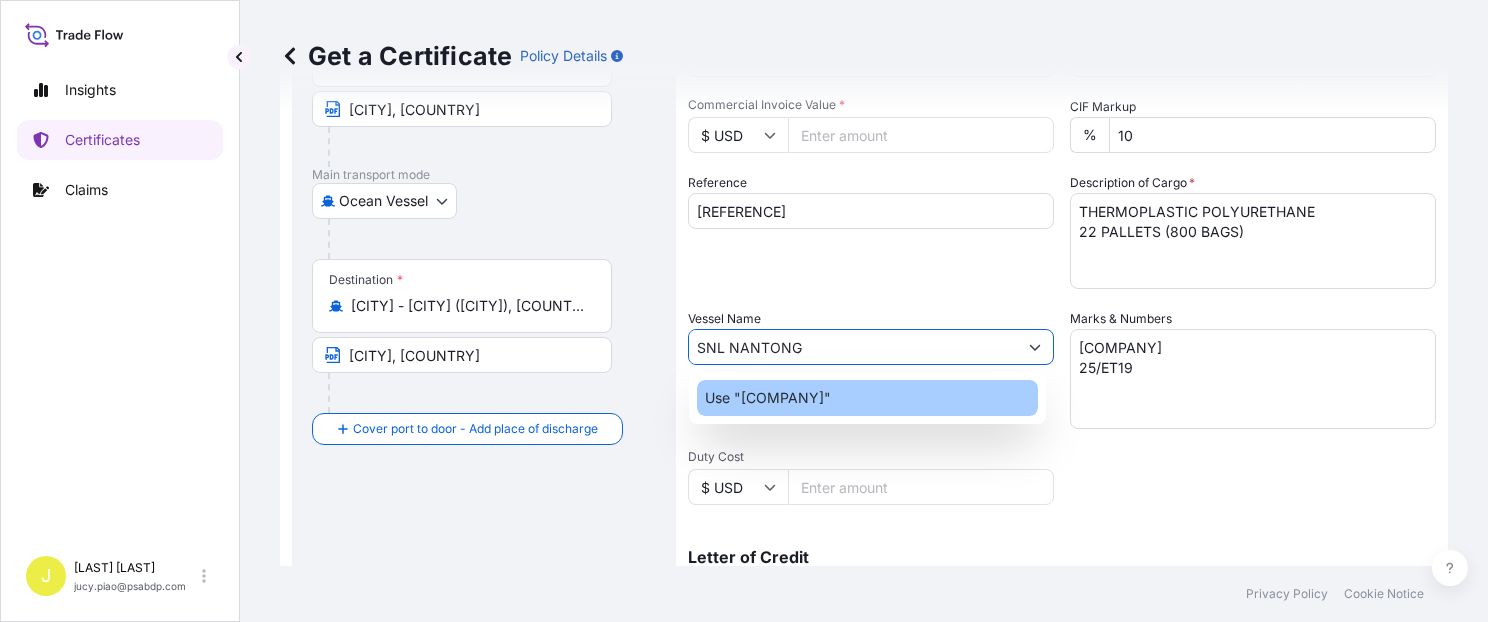 type on "SNL NANTONG" 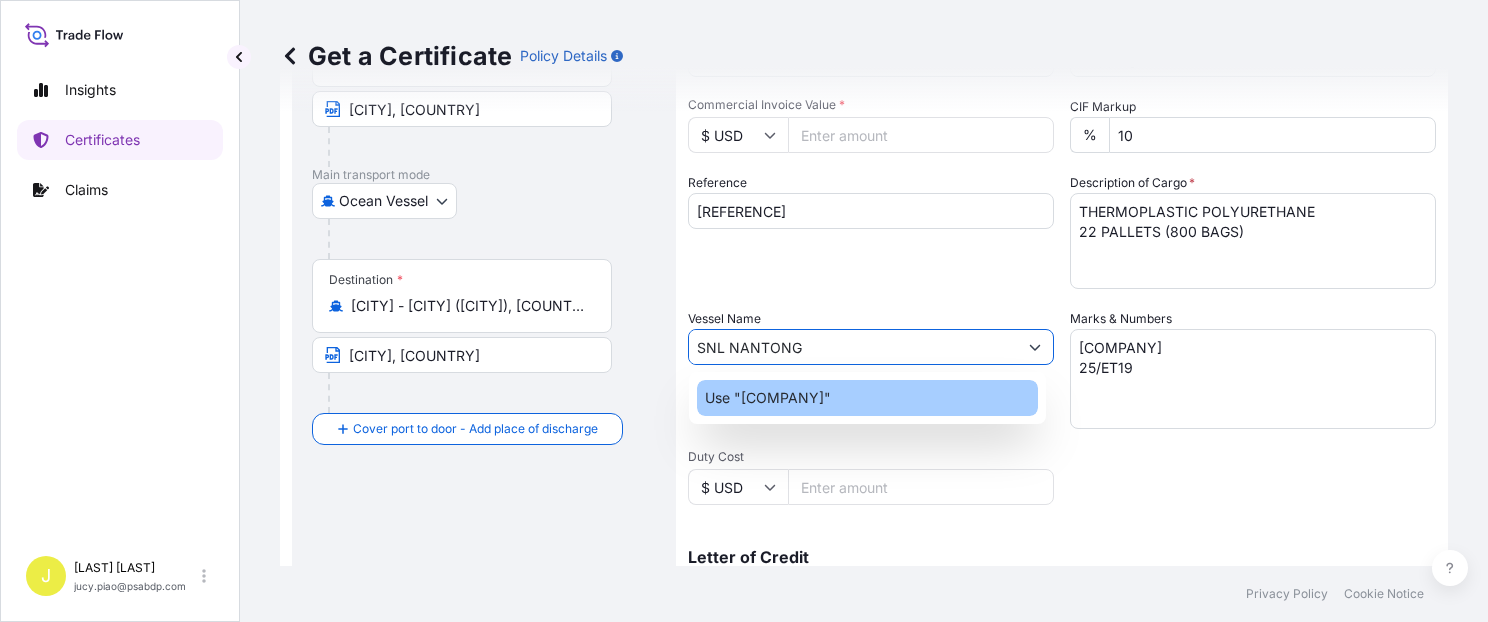 click on "Vessel Name SNL NANTONG" at bounding box center (871, 369) 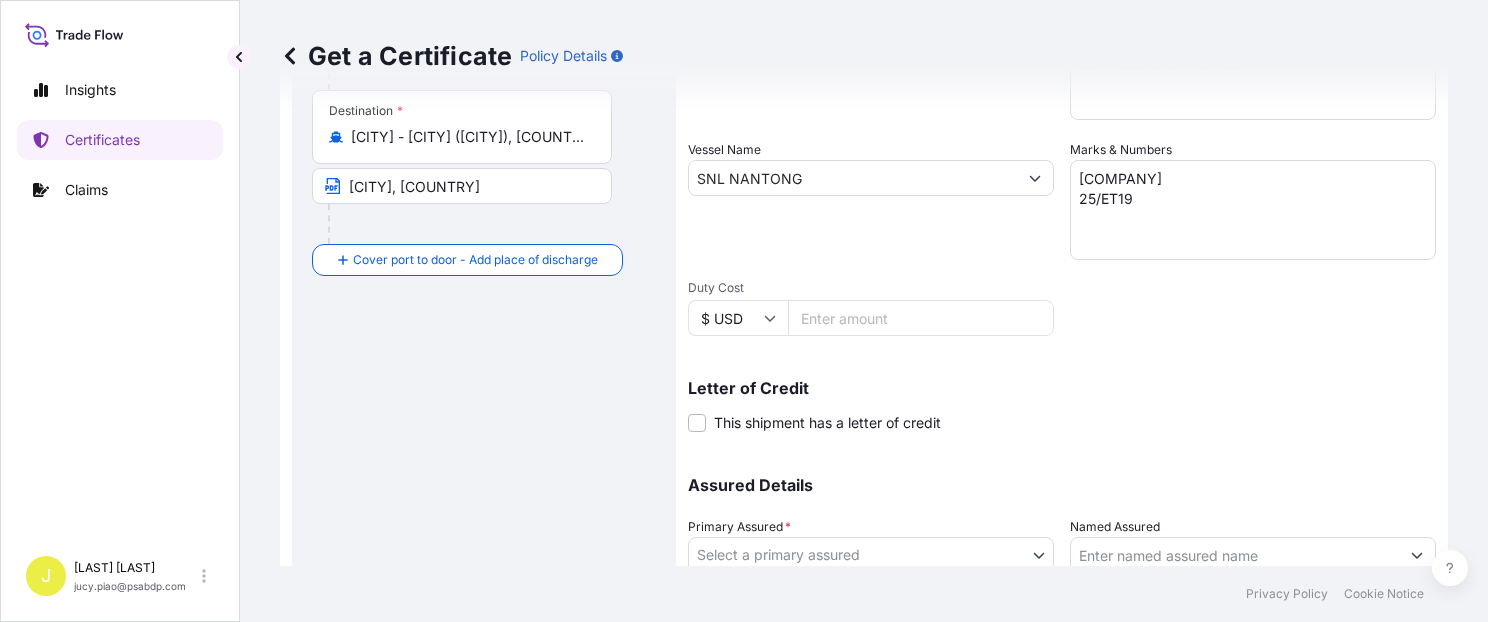 scroll, scrollTop: 509, scrollLeft: 0, axis: vertical 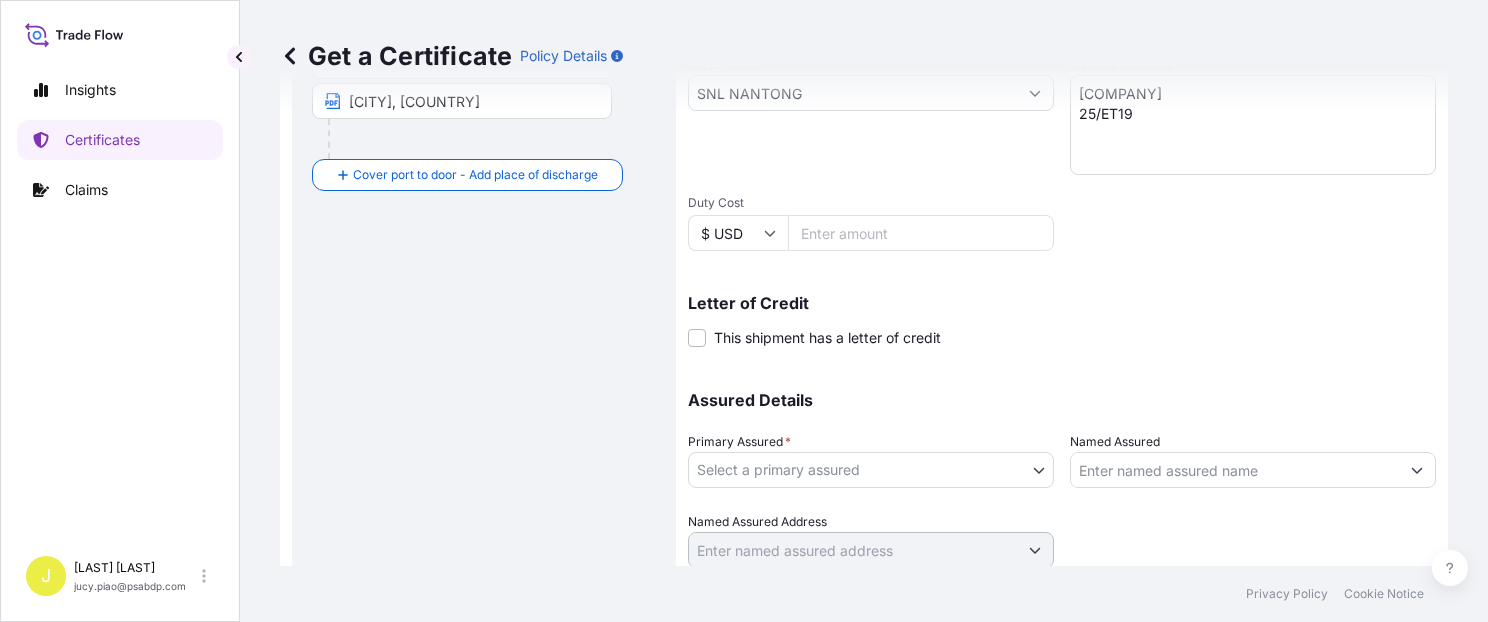 click on "0 options available. 1 option available.
Insights Certificates Claims J [LAST]   [LAST] [EMAIL] Get a Certificate Policy Details Route Details Reset Route Details   Cover door to port - Add loading place Place of loading Road / Inland Road / Inland Origin * [CITY], [COUNTRY] [CITY], [COUNTRY] Main transport mode Ocean Vessel Air Barge Road Ocean Vessel Rail Barge in Tow Destination * [CITY] - [CITY] ([CITY]), [COUNTRY] [CITY], [COUNTRY] Cover port to door - Add place of discharge Road / Inland Road / Inland Place of Discharge Shipment Details Issue date * 8 / 7 / 2025 Date of Departure * 8 / 7 / 2025 Date of Arrival mm / dd / yyyy Commodity * Shipping Containers Packing Category Commercial Invoice Value    * $ USD 72000 CIF Markup % 10 Reference [REFERENCE] Description of Cargo * THERMOPLASTIC POLYURETHANE
22 PALLETS (800 BAGS) Vessel Name SNL NANTONG Marks & Numbers HENGHSIN
25/ET19 Duty Cost   $ USD Letter of Credit This shipment has a letter of credit Letter of credit * Assured Details *" at bounding box center (744, 311) 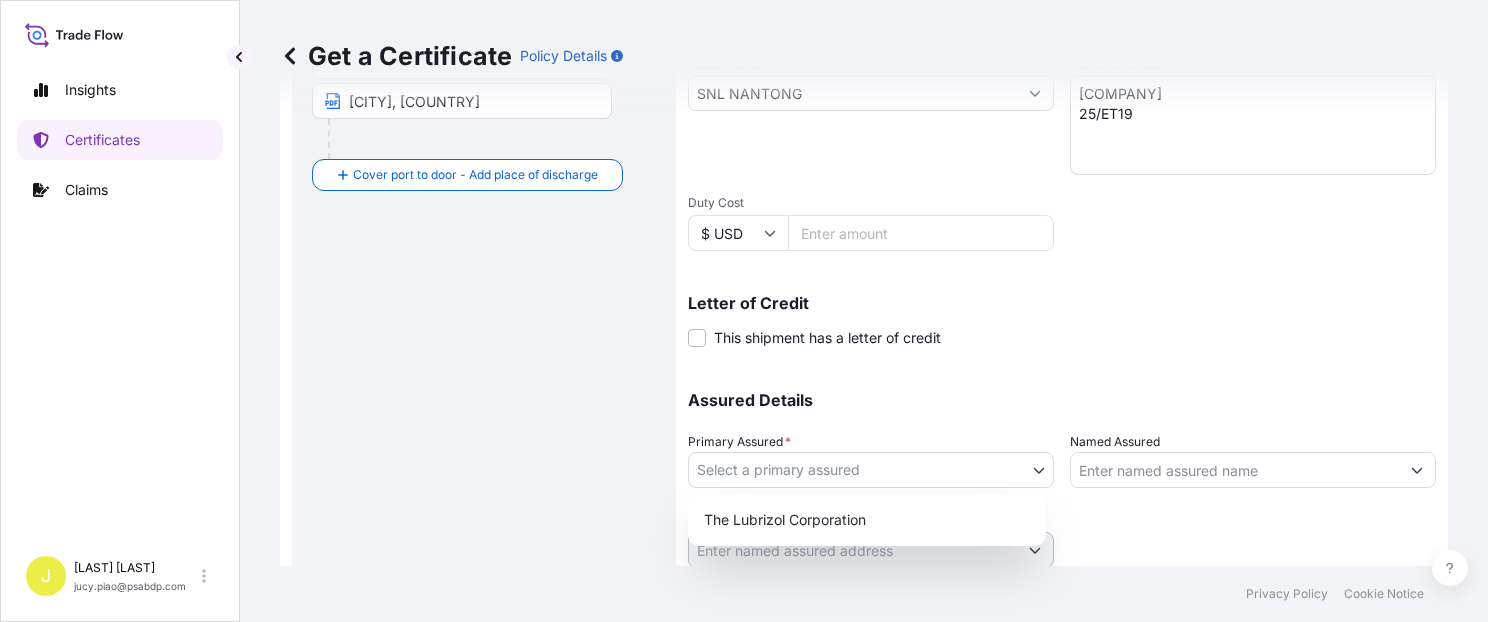 click on "The Lubrizol Corporation" at bounding box center [867, 520] 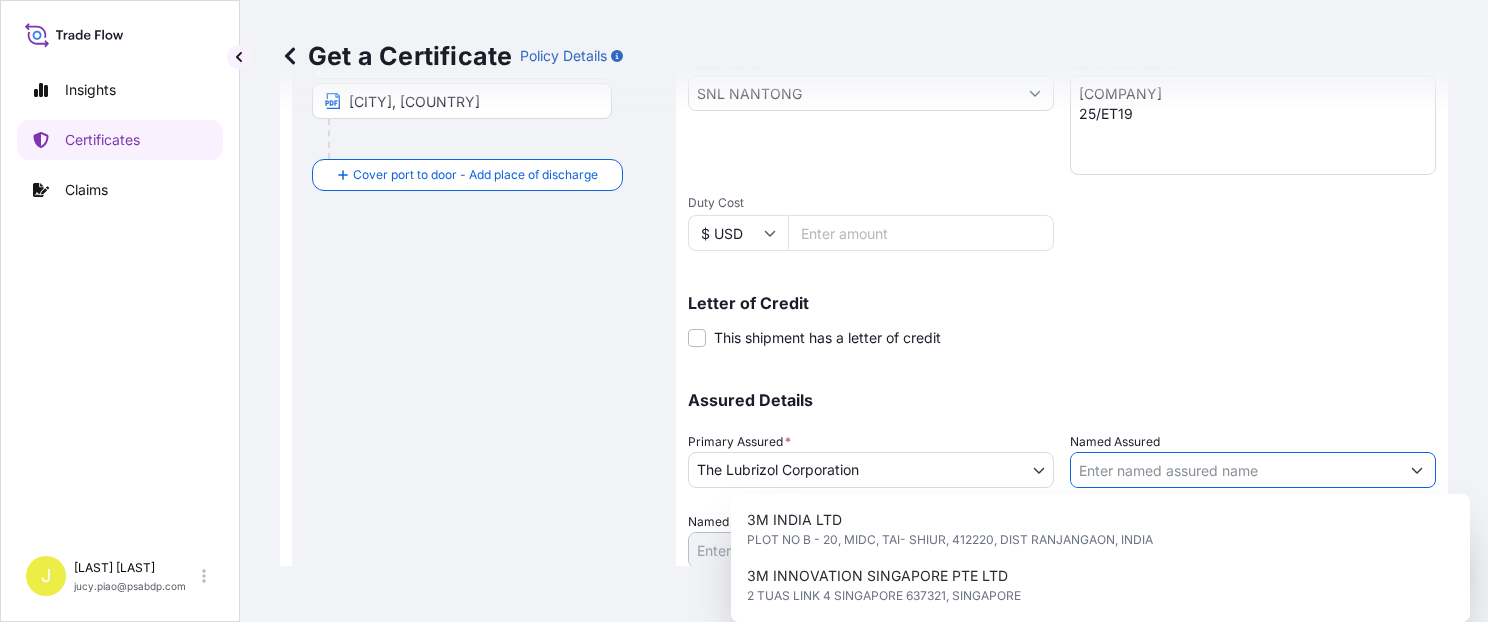 click on "Named Assured" at bounding box center (1235, 470) 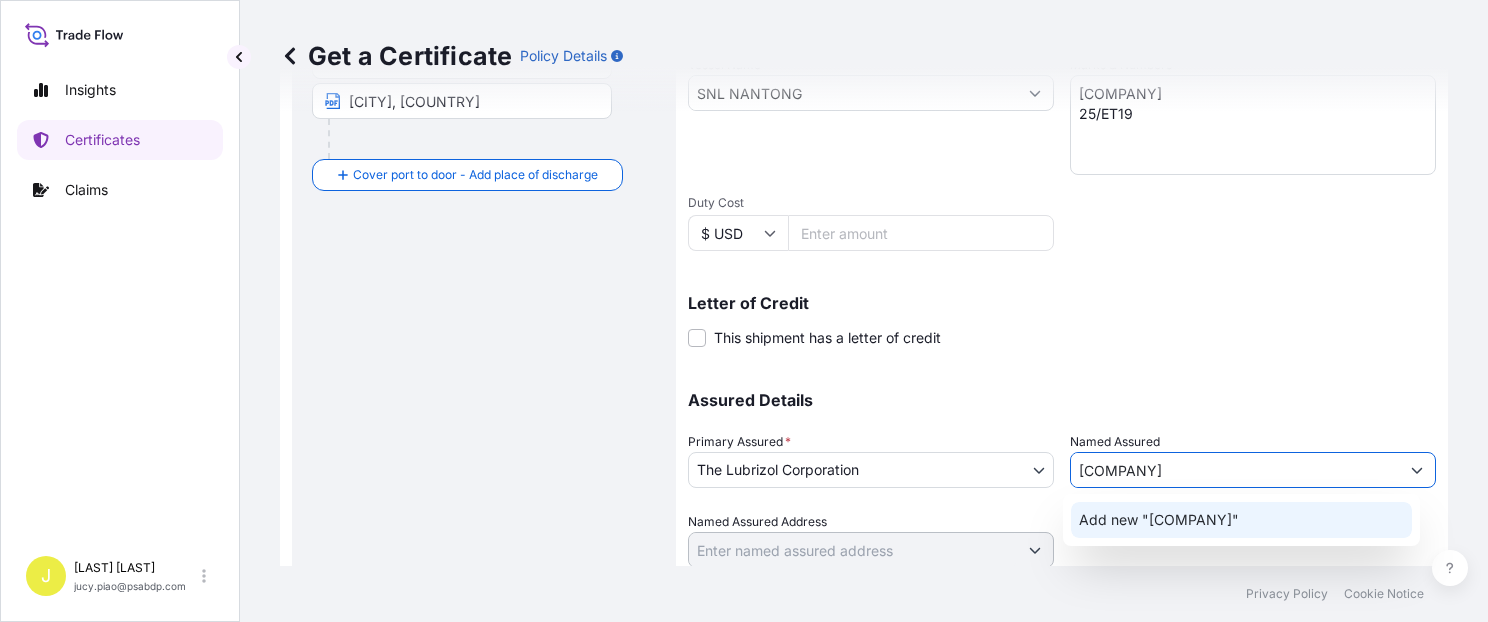 click on "Add new "[COMPANY]"" at bounding box center (1159, 520) 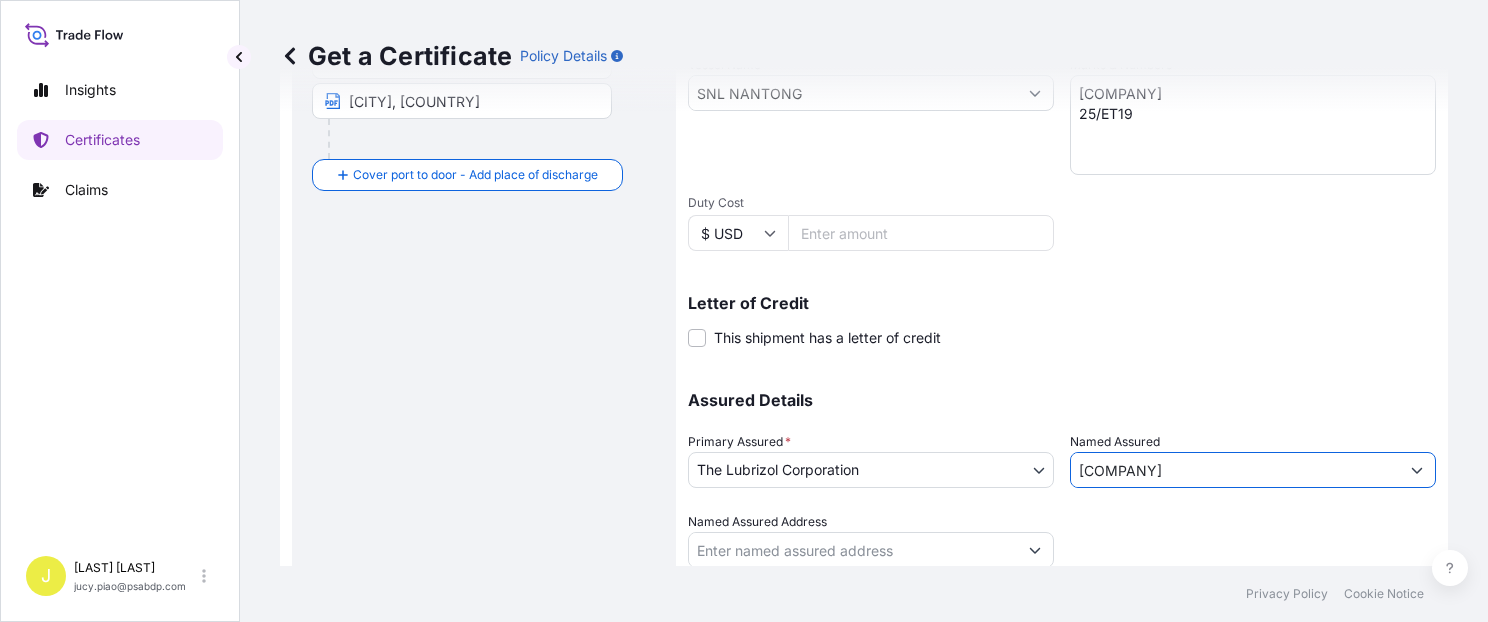 type on "[COMPANY]" 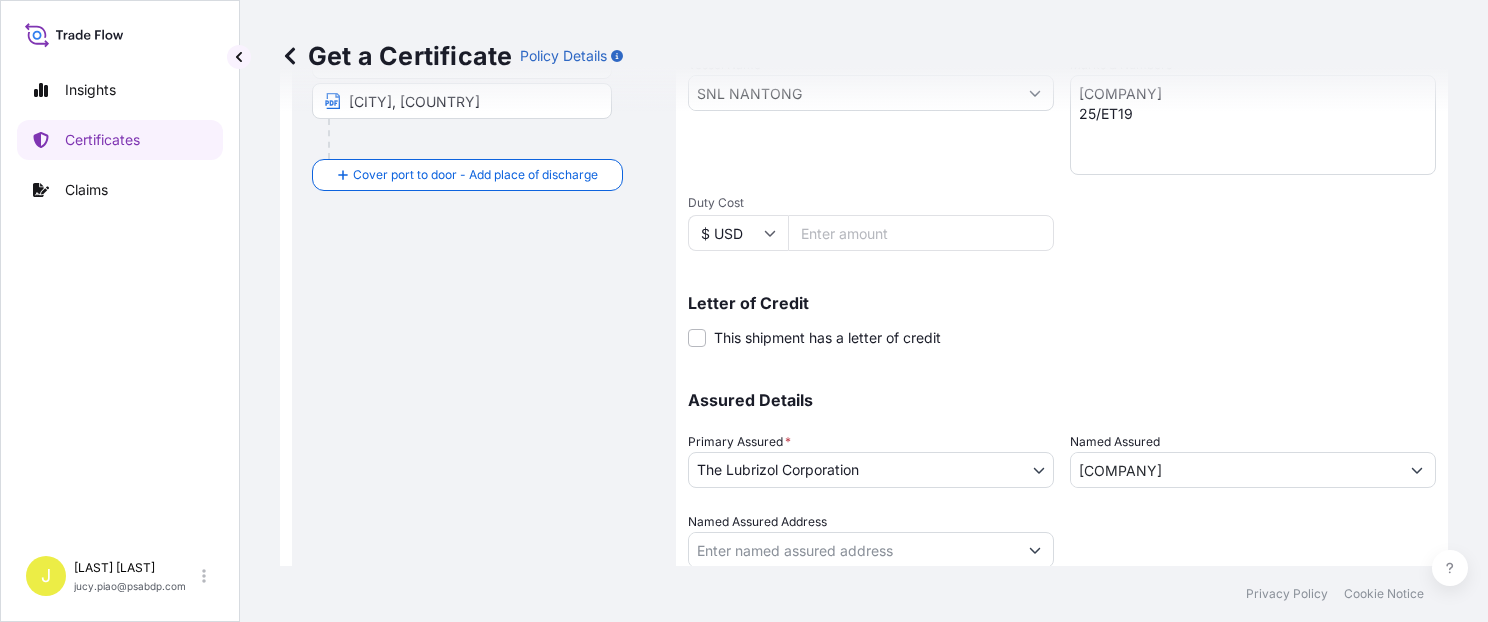 click at bounding box center [1253, 540] 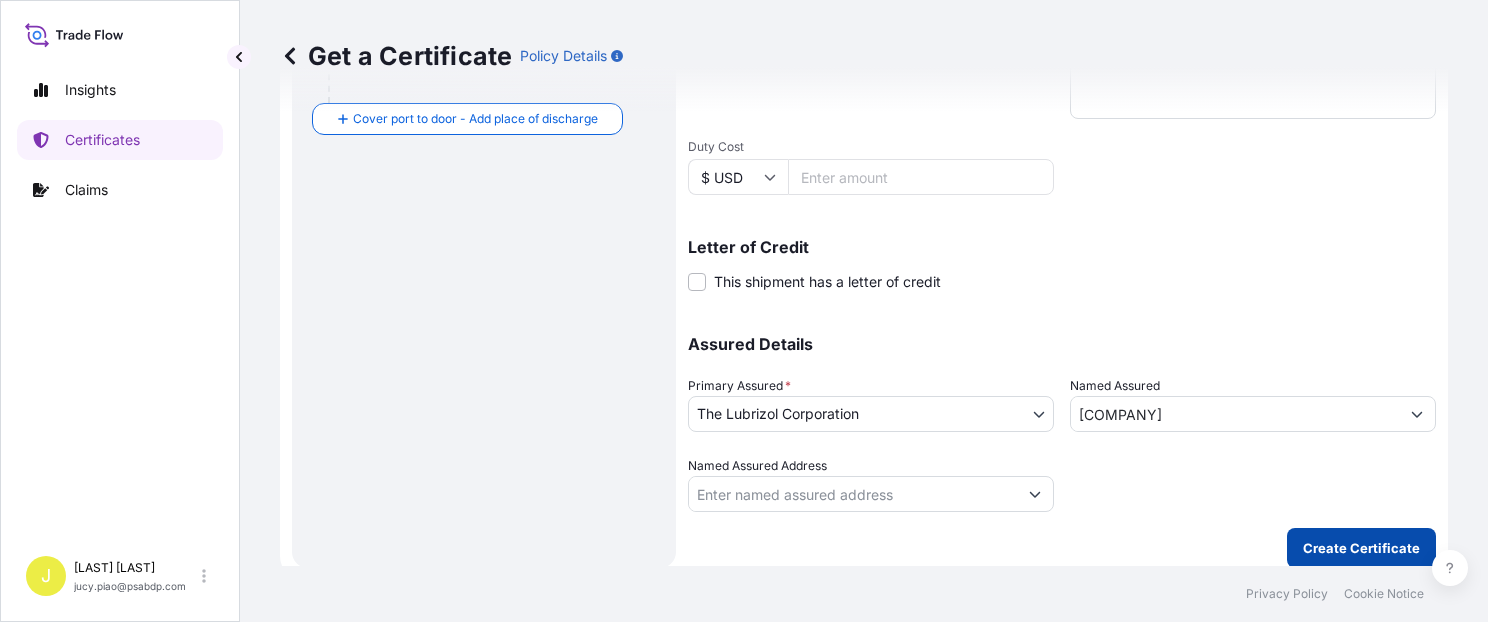 click on "Create Certificate" at bounding box center [1361, 548] 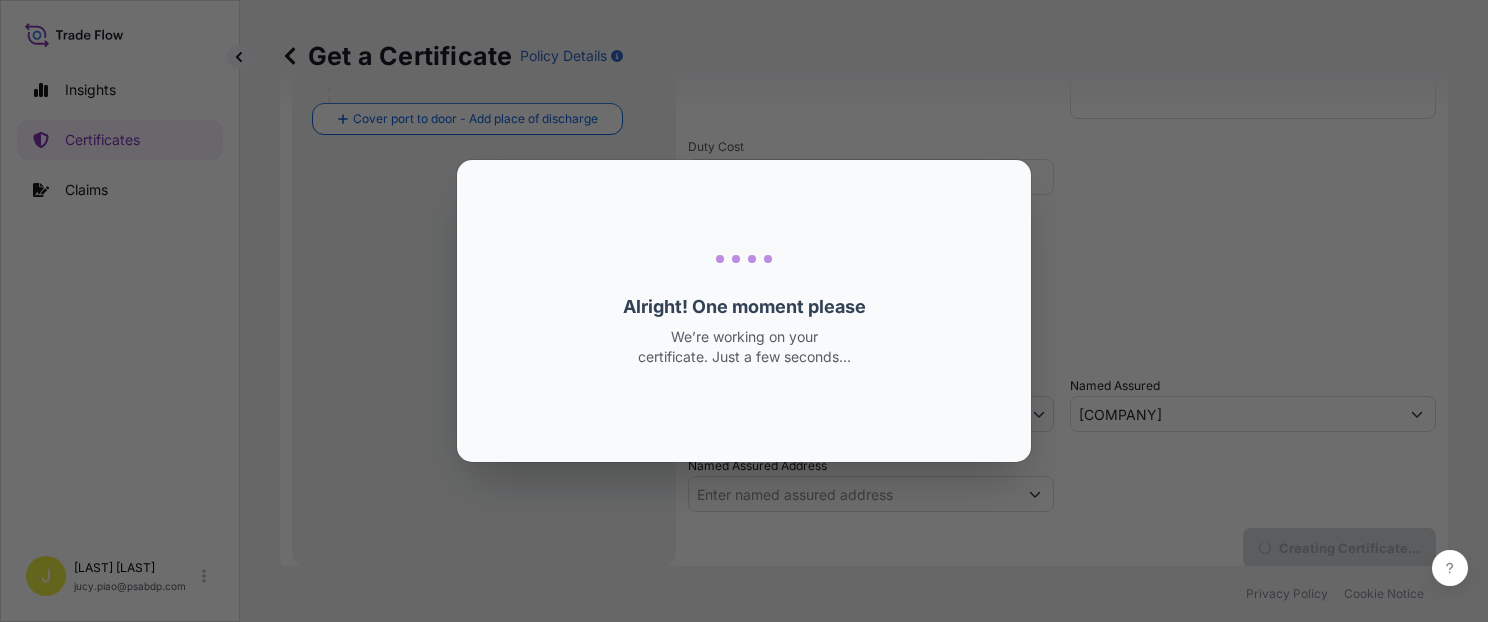 scroll, scrollTop: 0, scrollLeft: 0, axis: both 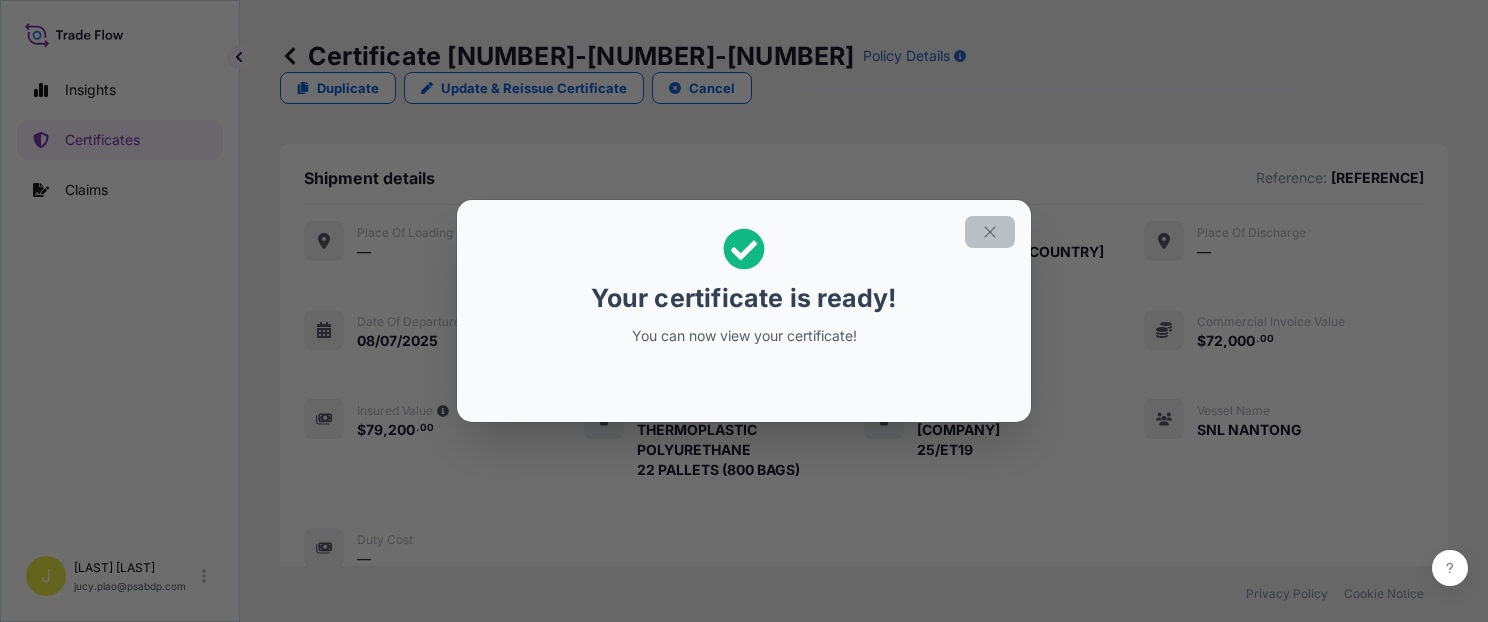 click 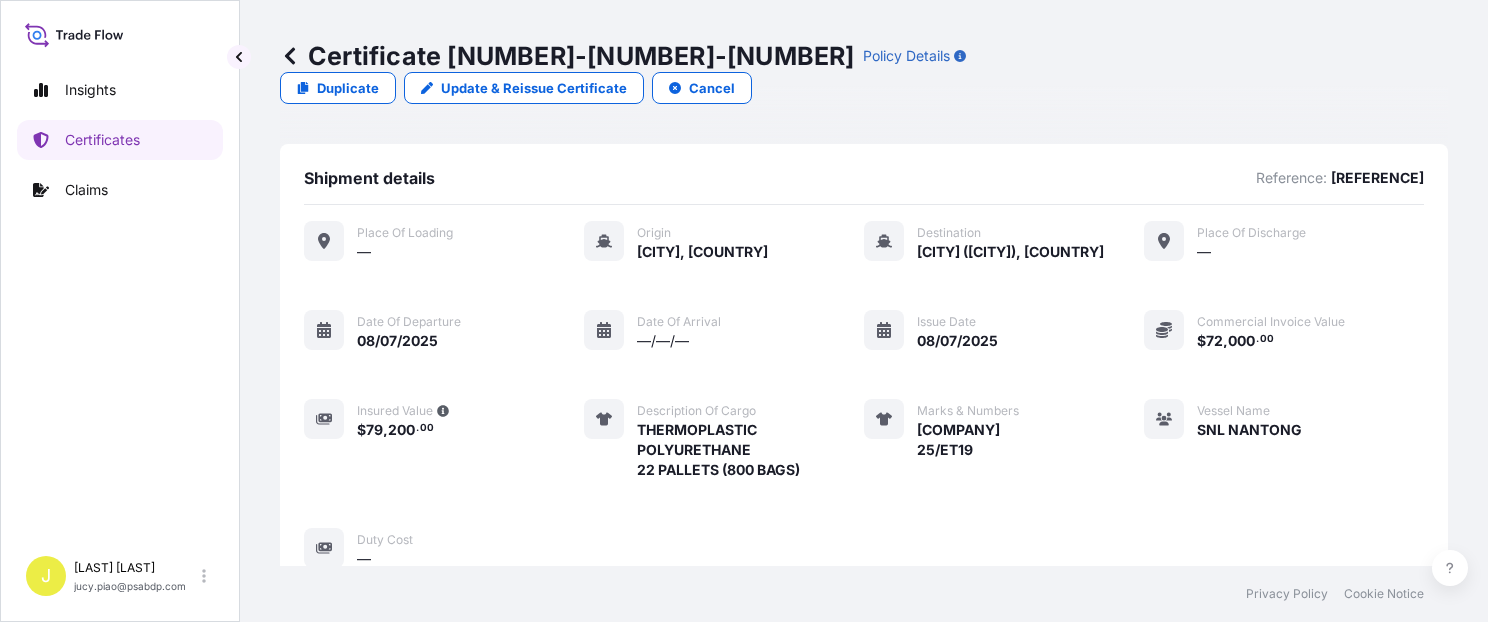 click on "Place of Loading — Origin [CITY], [COUNTRY] Destination [CITY] ([CITY]), [COUNTRY] Place of discharge — Date of departure 08/07/2025 Date of arrival —/—/— Issue Date 08/07/2025 Commercial Invoice Value $ 72 , 000 . 00 Insured Value $ 79 , 200 . 00 Description of cargo THERMOPLASTIC POLYURETHANE
22 PALLETS (800 BAGS) Marks & Numbers HENGHSIN
25/ET19 Vessel Name SNL NANTONG Duty Cost —" at bounding box center [864, 395] 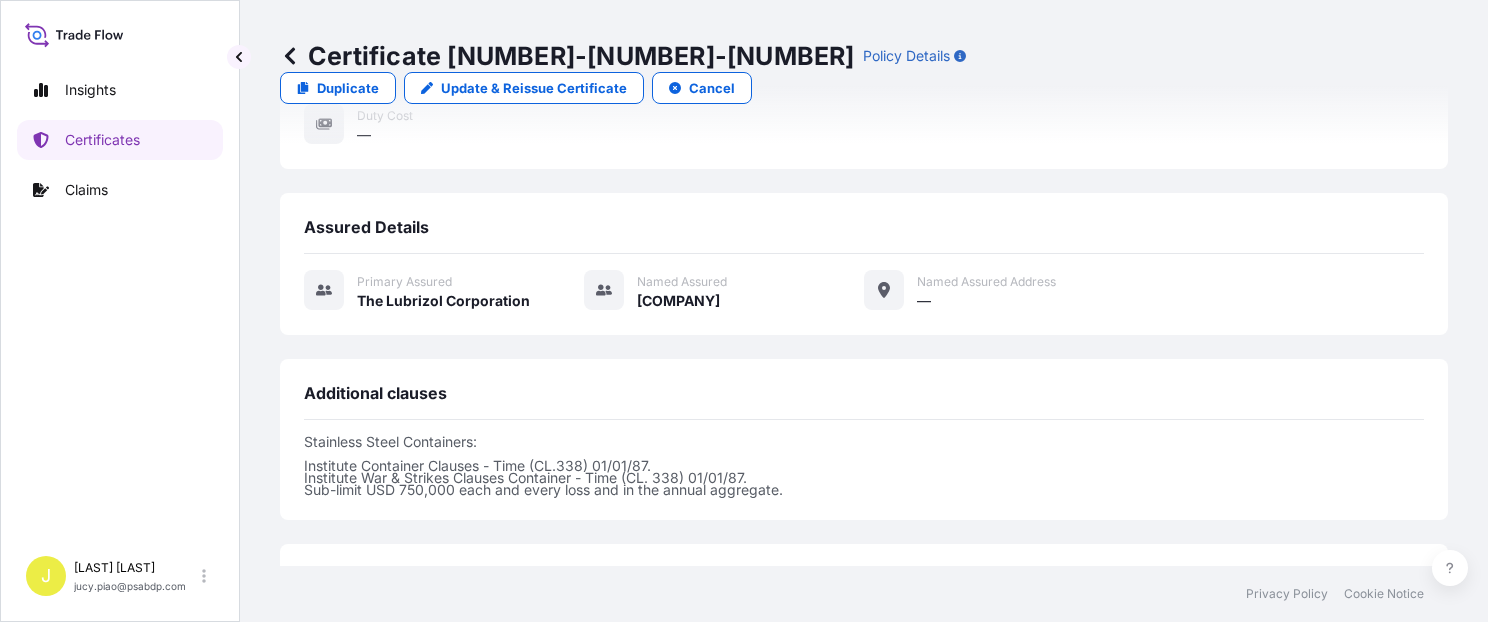 scroll, scrollTop: 674, scrollLeft: 0, axis: vertical 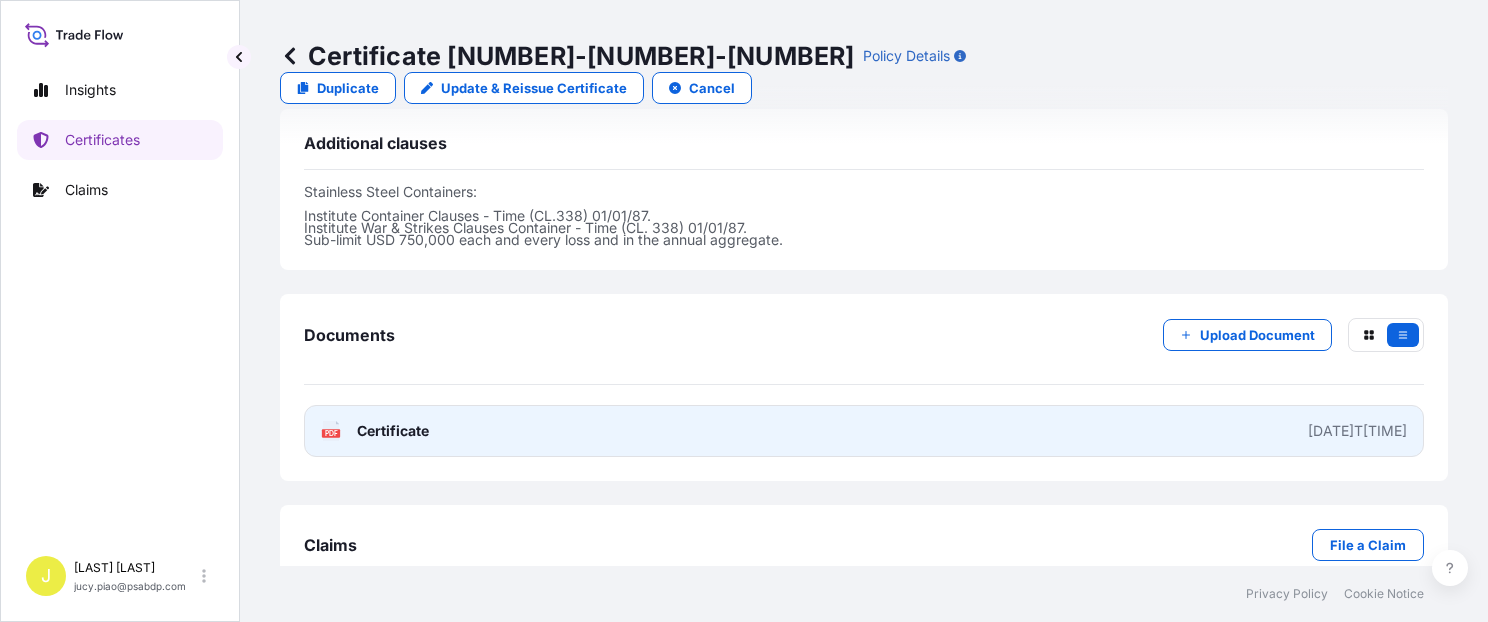 click on "PDF Certificate [DATE]T[TIME]" at bounding box center (864, 431) 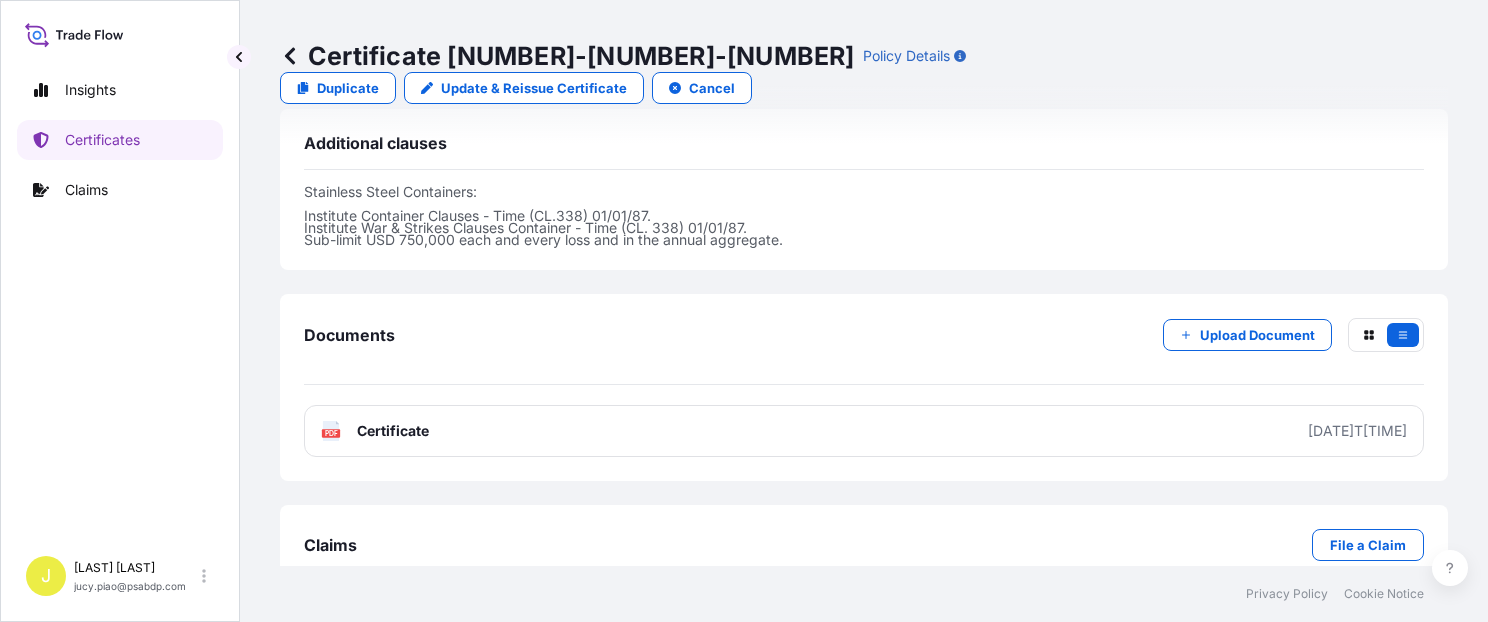 click on "Duplicate" at bounding box center [348, 88] 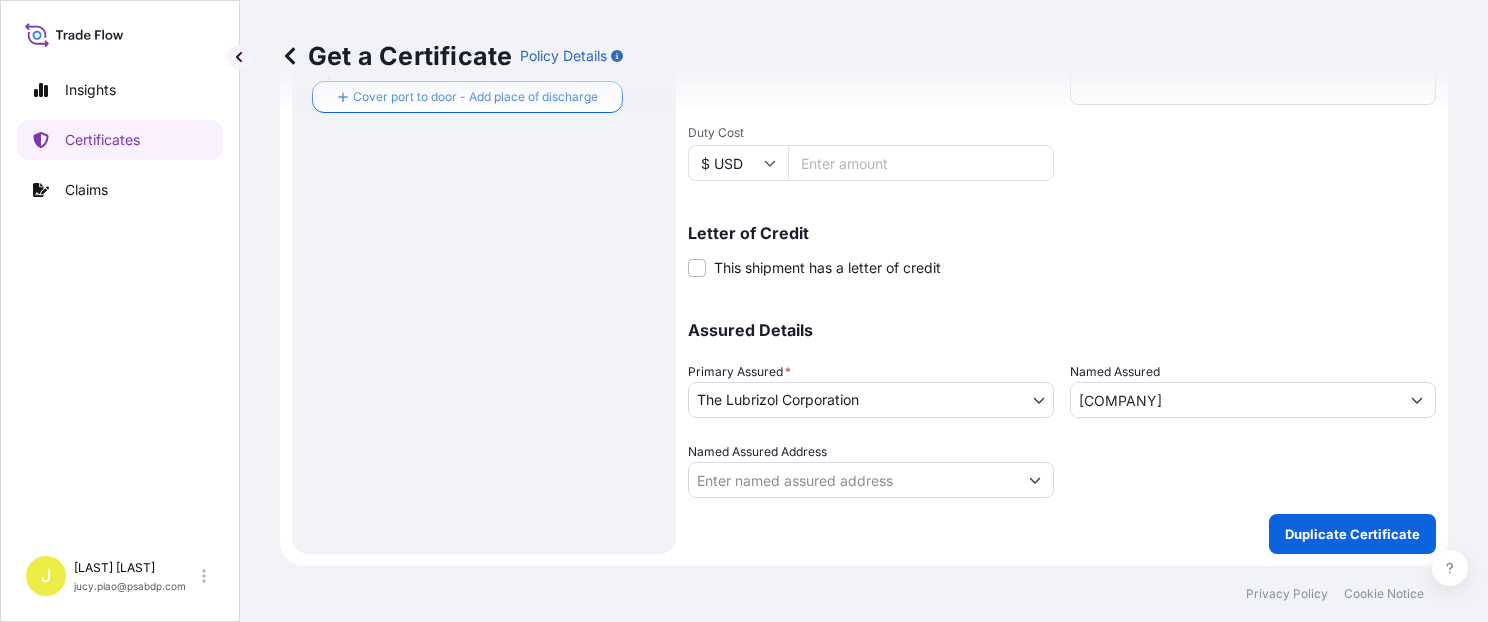 scroll, scrollTop: 565, scrollLeft: 0, axis: vertical 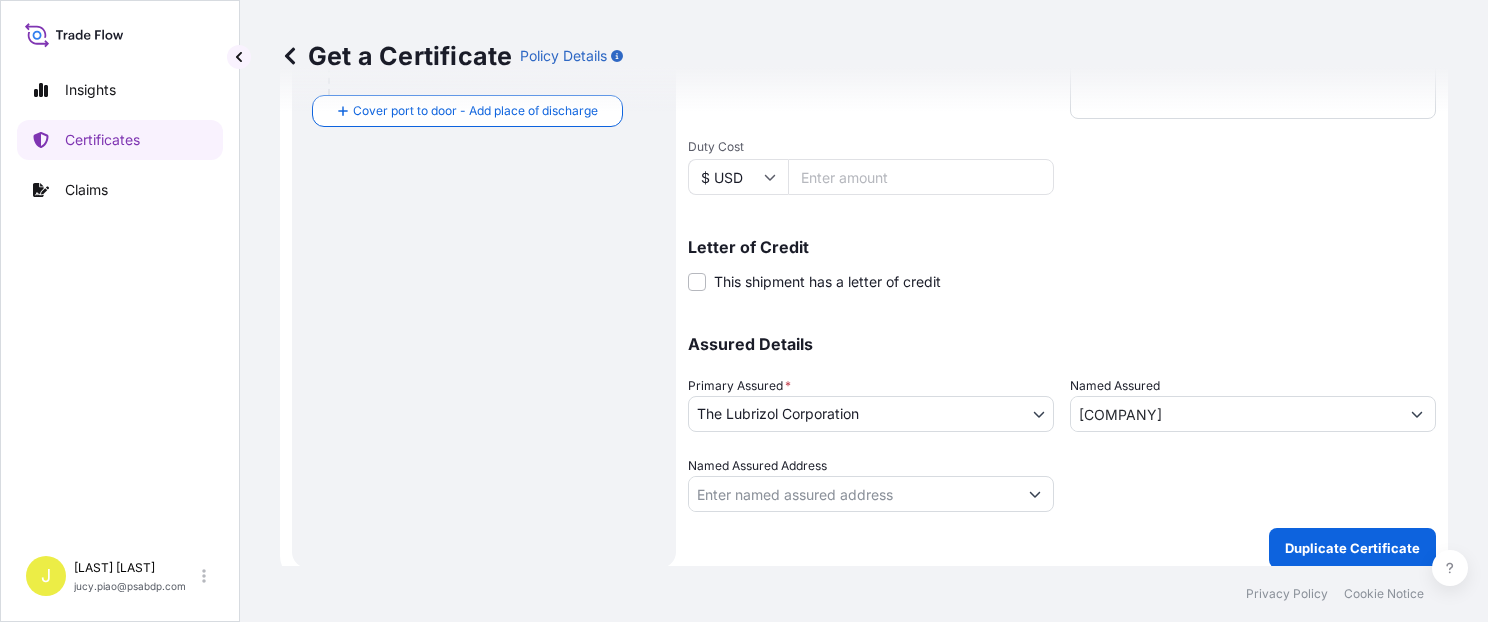 click on "Shipment Details Issue date * 8 / 7 / 2025 Date of Departure * 8 / 7 / 2025 Date of Arrival mm / dd / yyyy Commodity * Shipping Containers Packing Category Commercial Invoice Value    * $ USD 72000 CIF Markup % 10 Reference [REFERENCE] Description of Cargo * THERMOPLASTIC POLYURETHANE
22 PALLETS (800 BAGS) Vessel Name SNL NANTONG Marks & Numbers HENGHSIN
25/ET19 Duty Cost   $ USD Letter of Credit This shipment has a letter of credit Letter of credit * Letter of credit may not exceed 12000 characters Assured Details Primary Assured * The Lubrizol Corporation The Lubrizol Corporation Named Assured HENG HSIN CO., LTD Named Assured Address" at bounding box center (1062, 35) 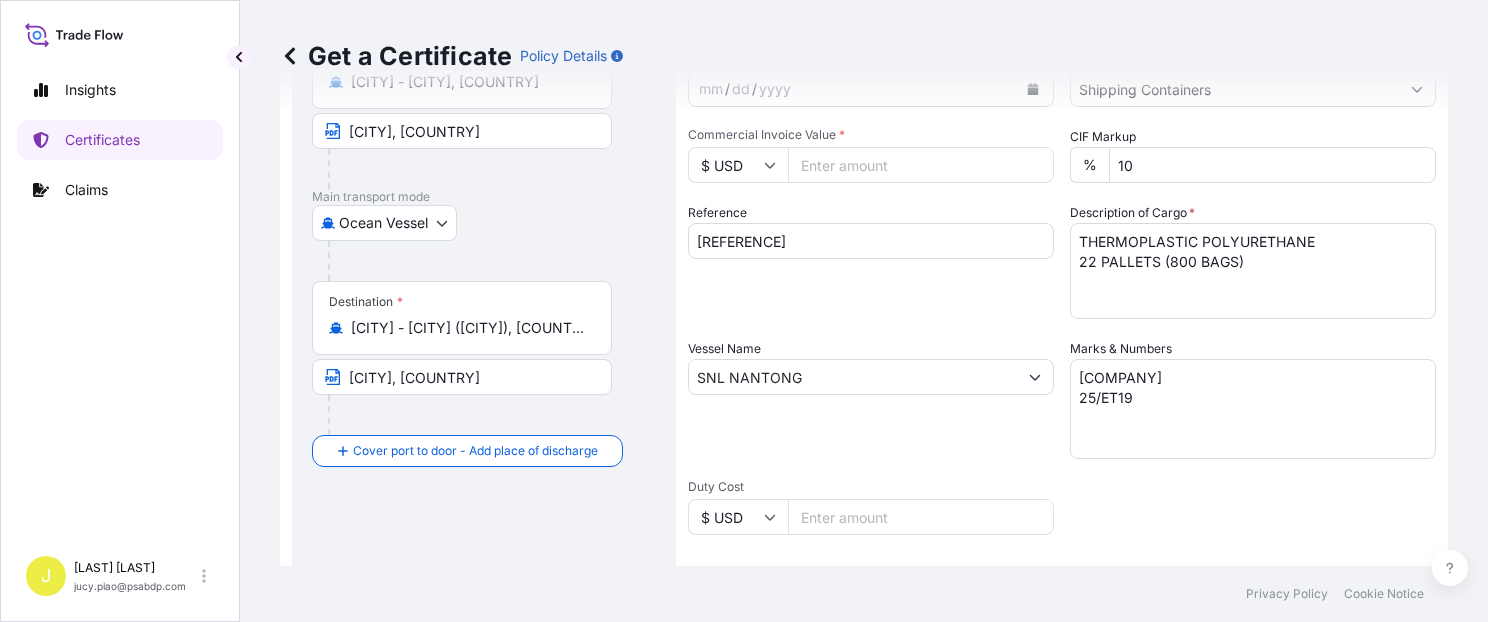 scroll, scrollTop: 140, scrollLeft: 0, axis: vertical 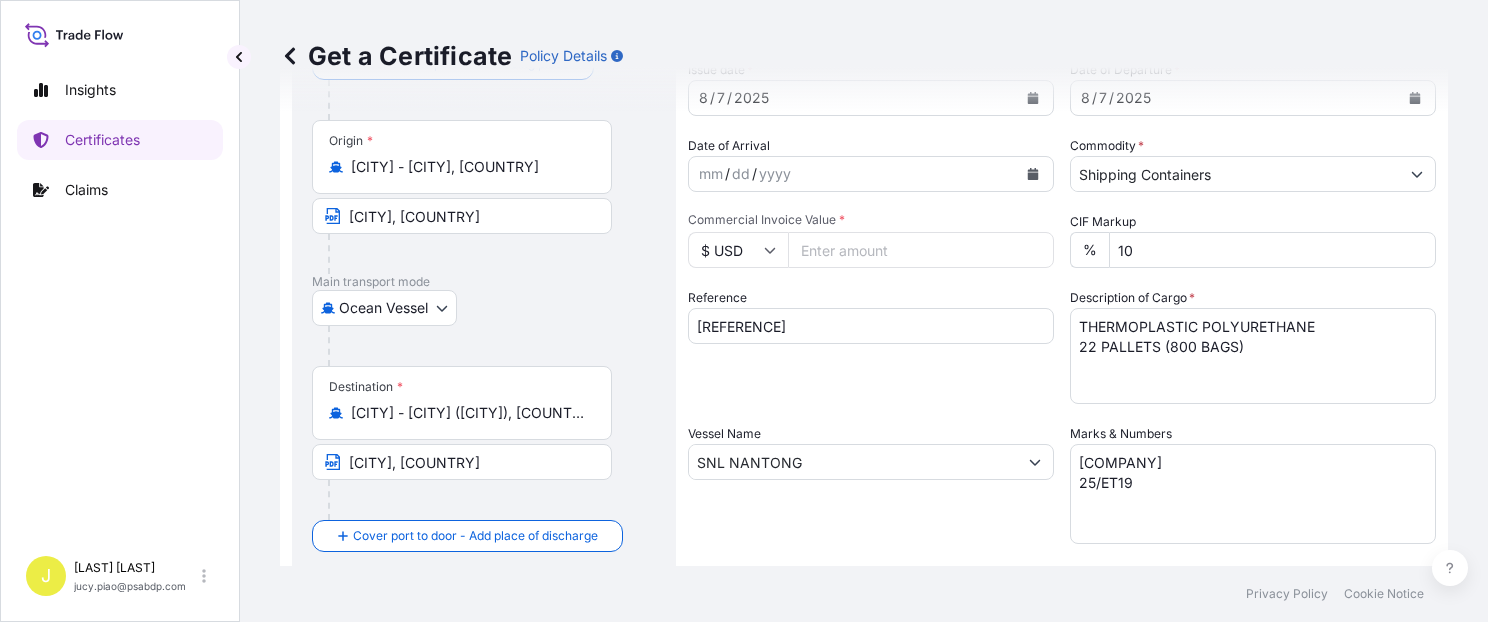 click on "SNL NANTONG" at bounding box center (853, 462) 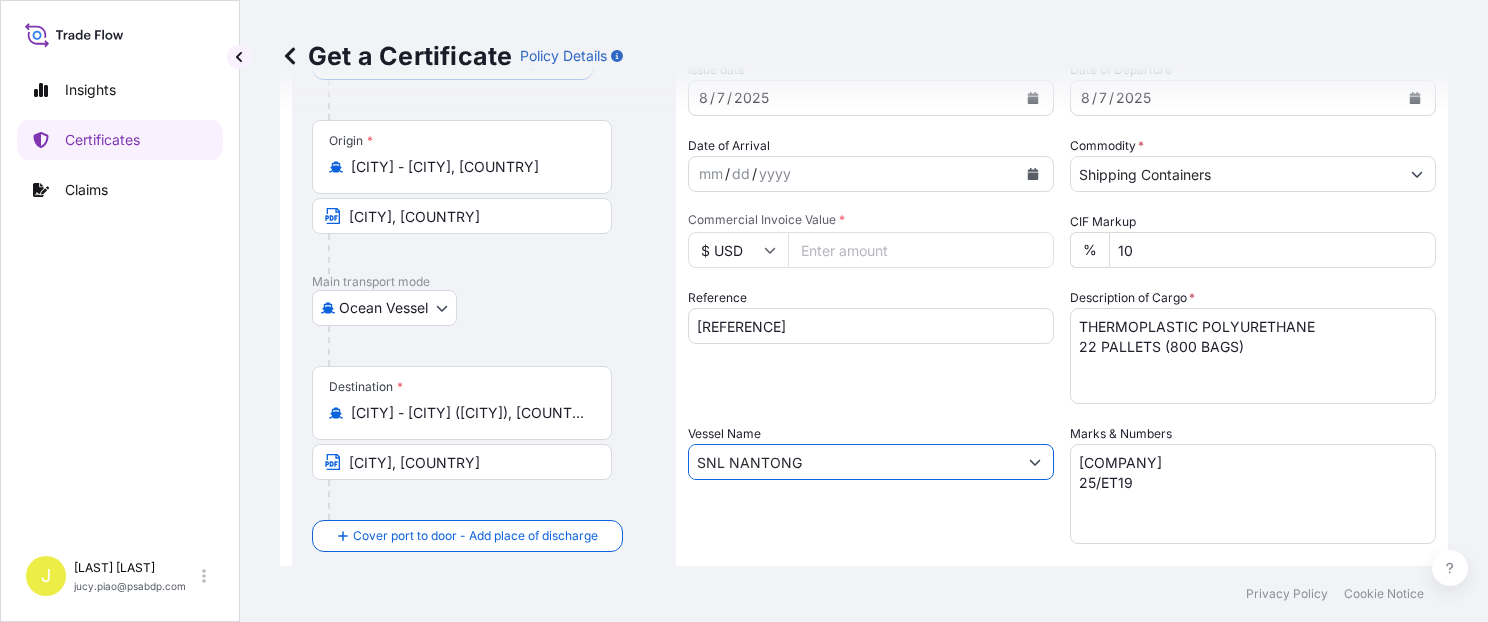 click on "[REFERENCE]" at bounding box center [871, 326] 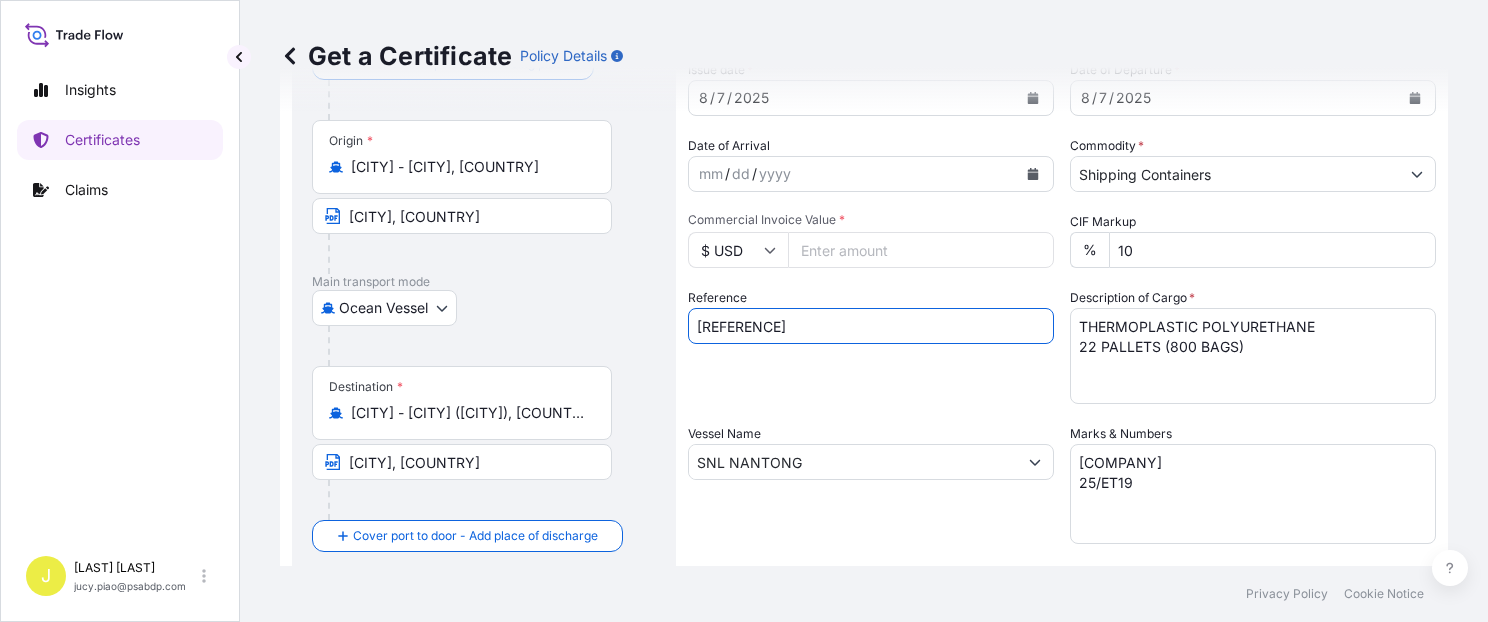 click on "[REFERENCE]" at bounding box center (871, 326) 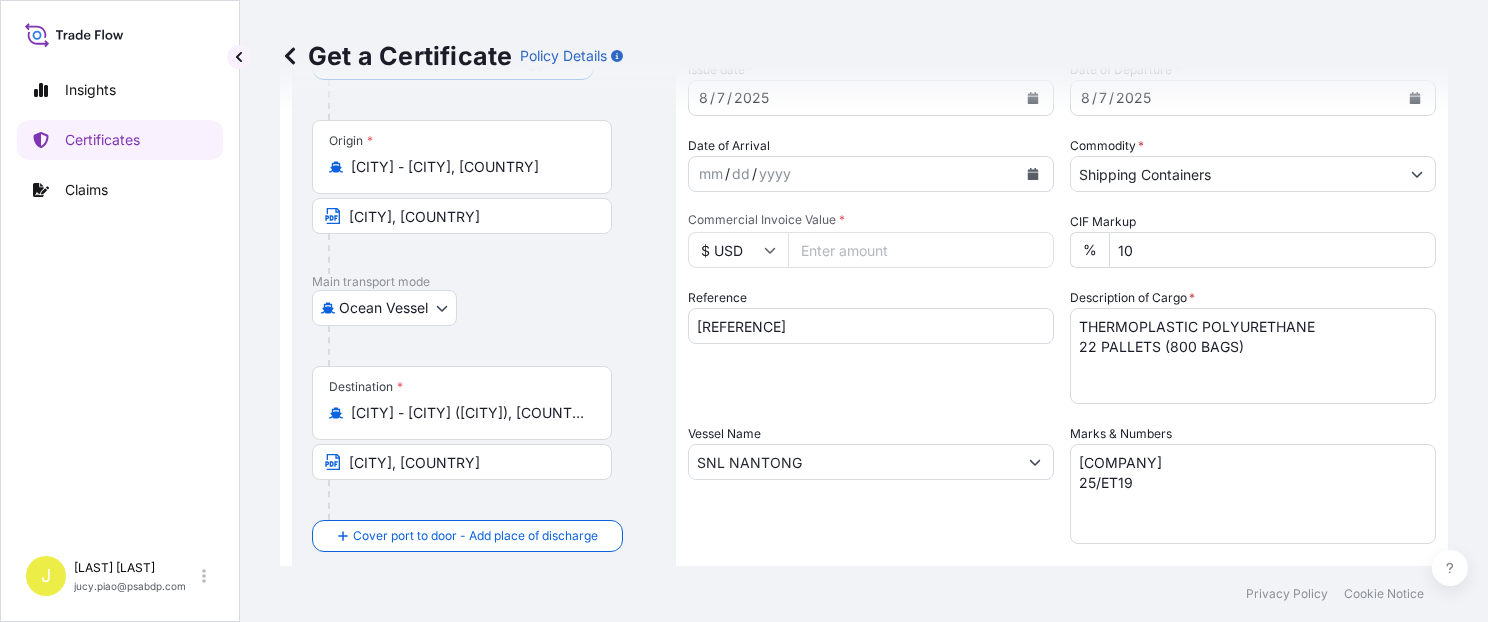 click on "[COMPANY]
25/ET19" at bounding box center [1253, 494] 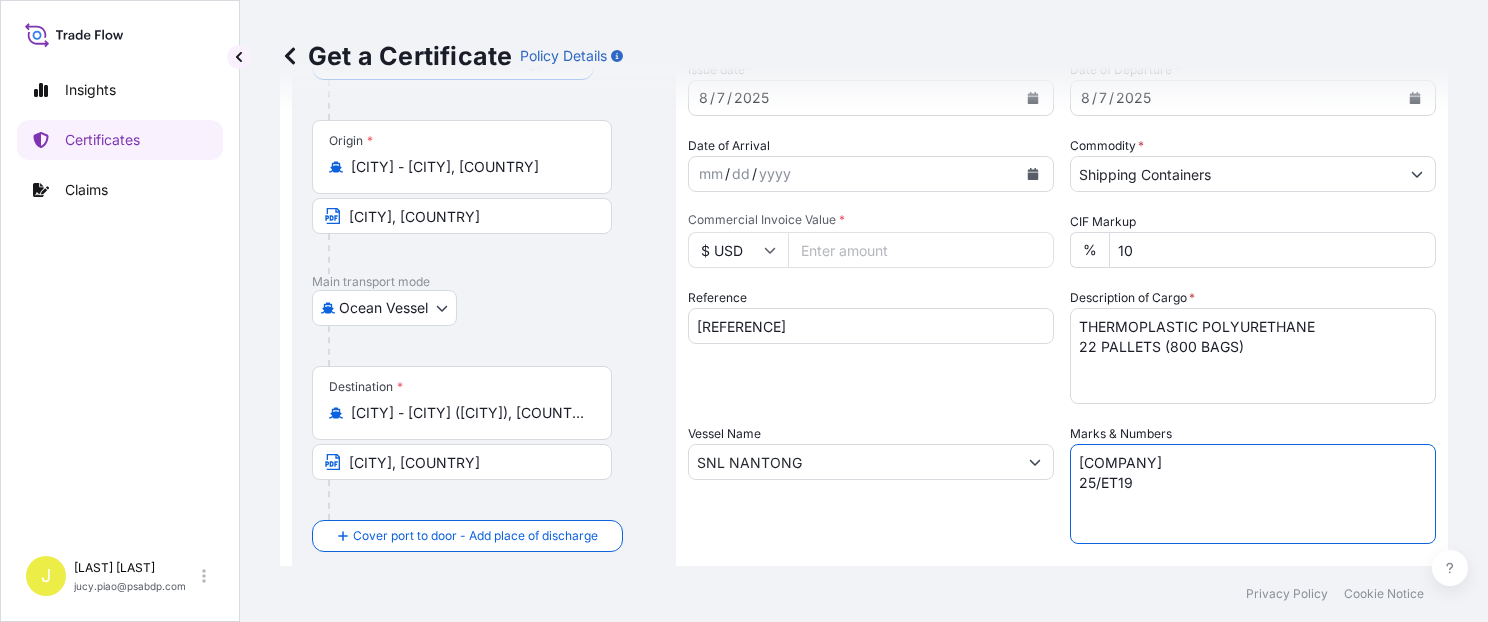 drag, startPoint x: 958, startPoint y: 388, endPoint x: 1139, endPoint y: 423, distance: 184.35292 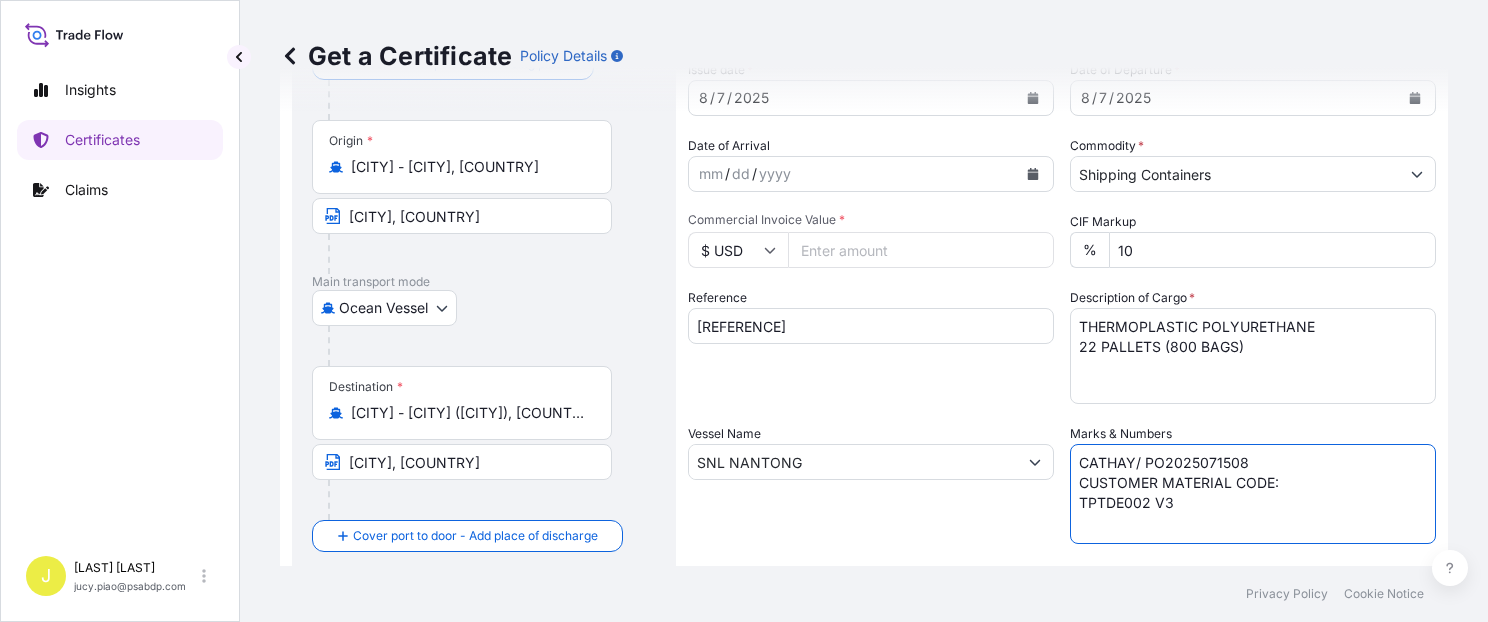 type on "CATHAY/ PO2025071508
CUSTOMER MATERIAL CODE:
TPTDE002 V3" 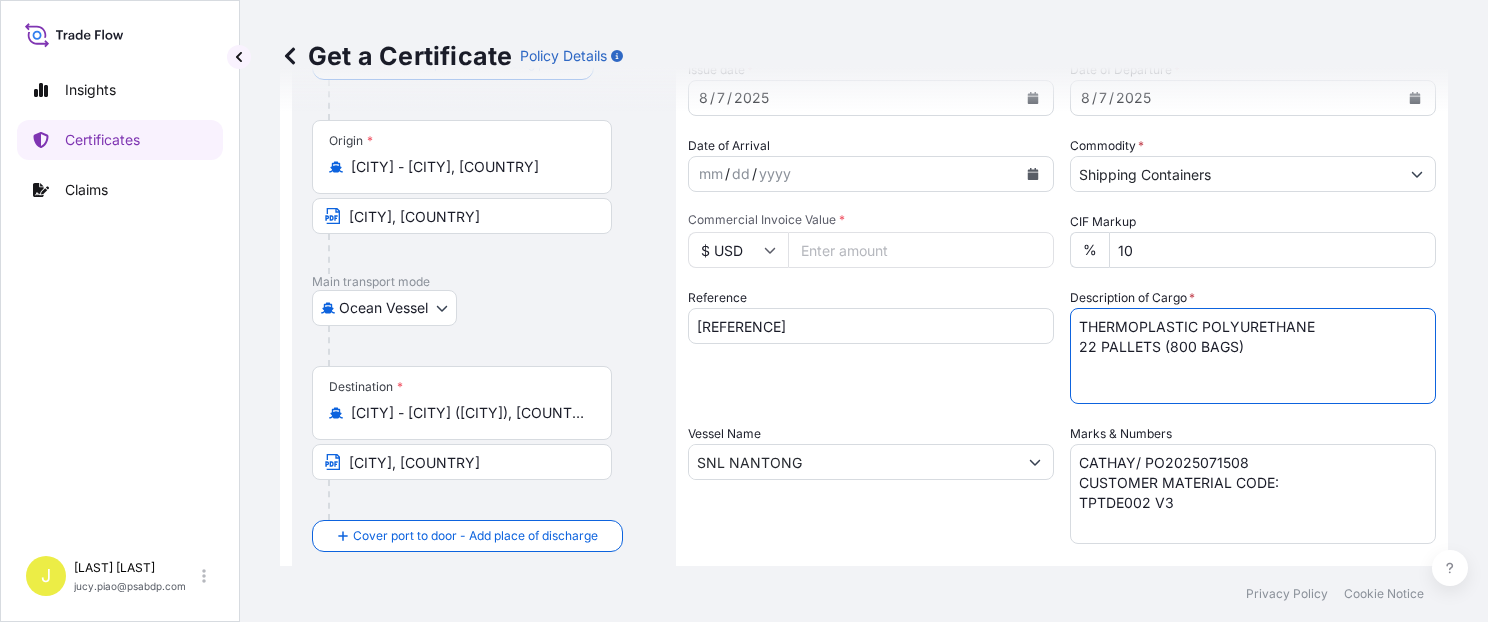 drag, startPoint x: 1281, startPoint y: 355, endPoint x: 789, endPoint y: 284, distance: 497.09656 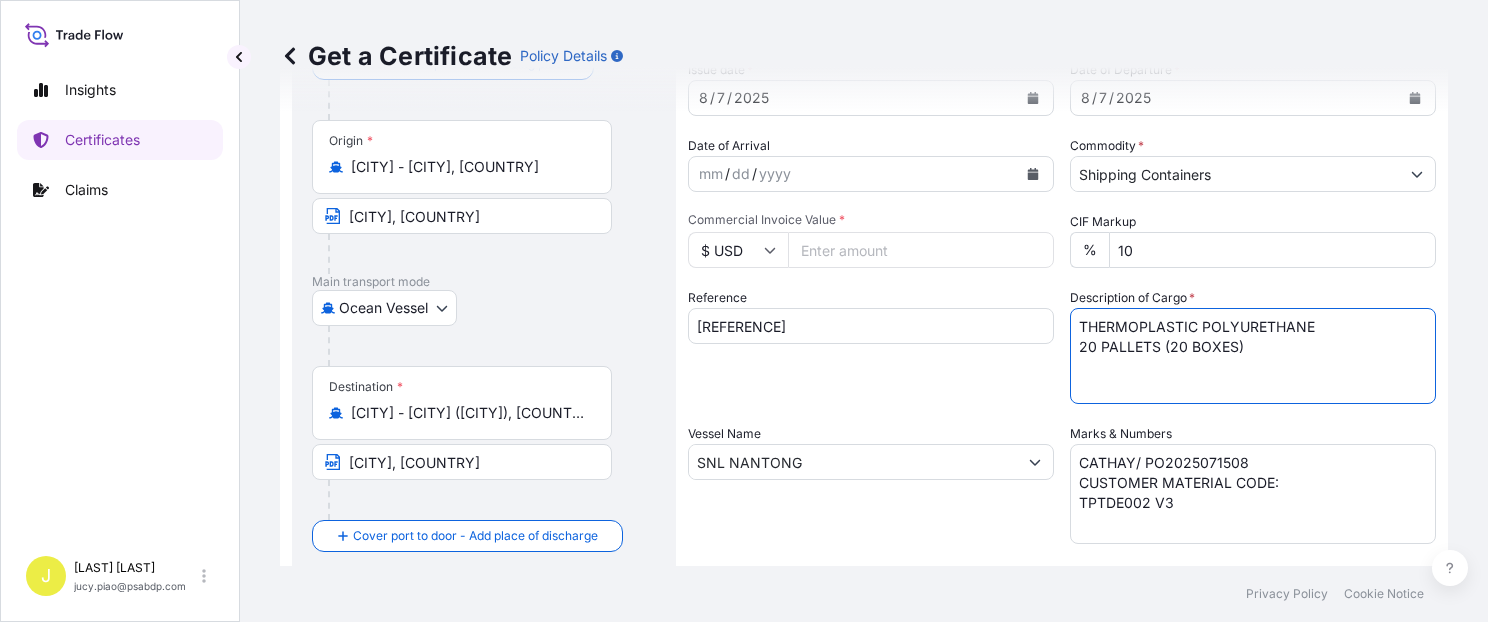 type on "THERMOPLASTIC POLYURETHANE
20 PALLETS (20 BOXES)" 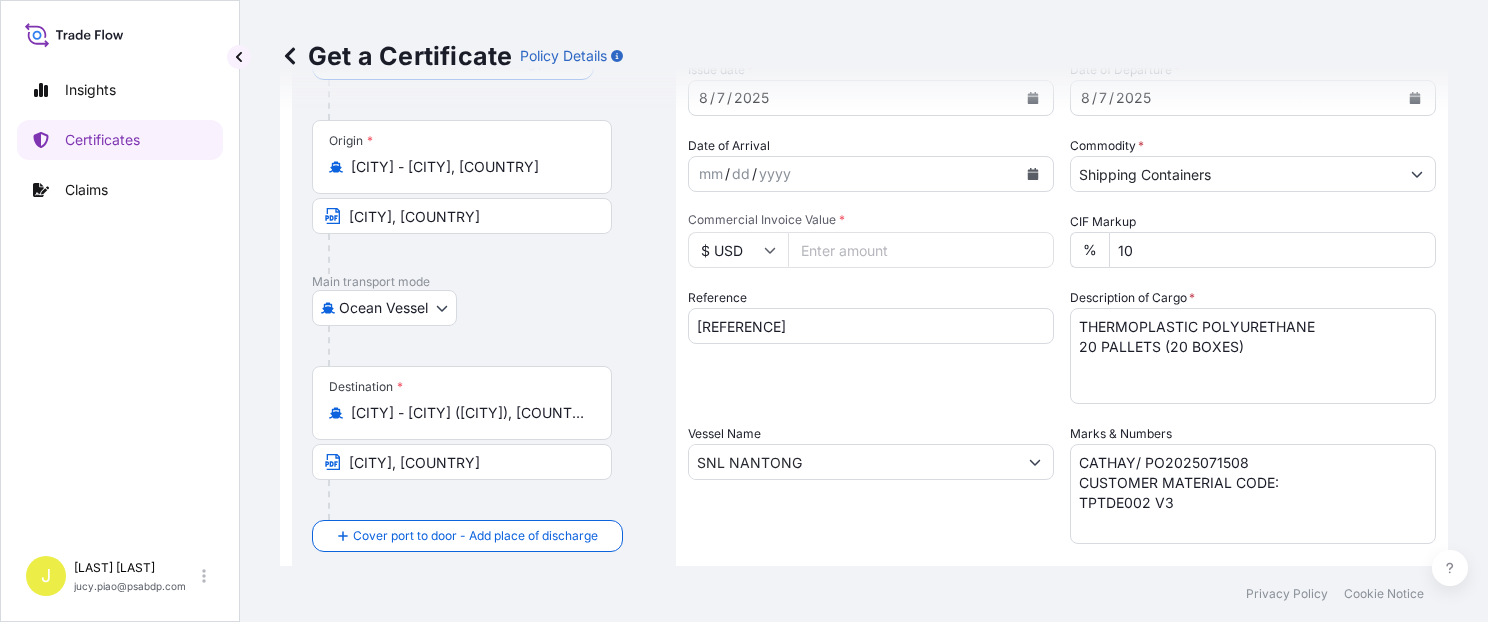 click on "Ocean Vessel Air Barge Road Ocean Vessel Rail Barge in Tow" at bounding box center (484, 308) 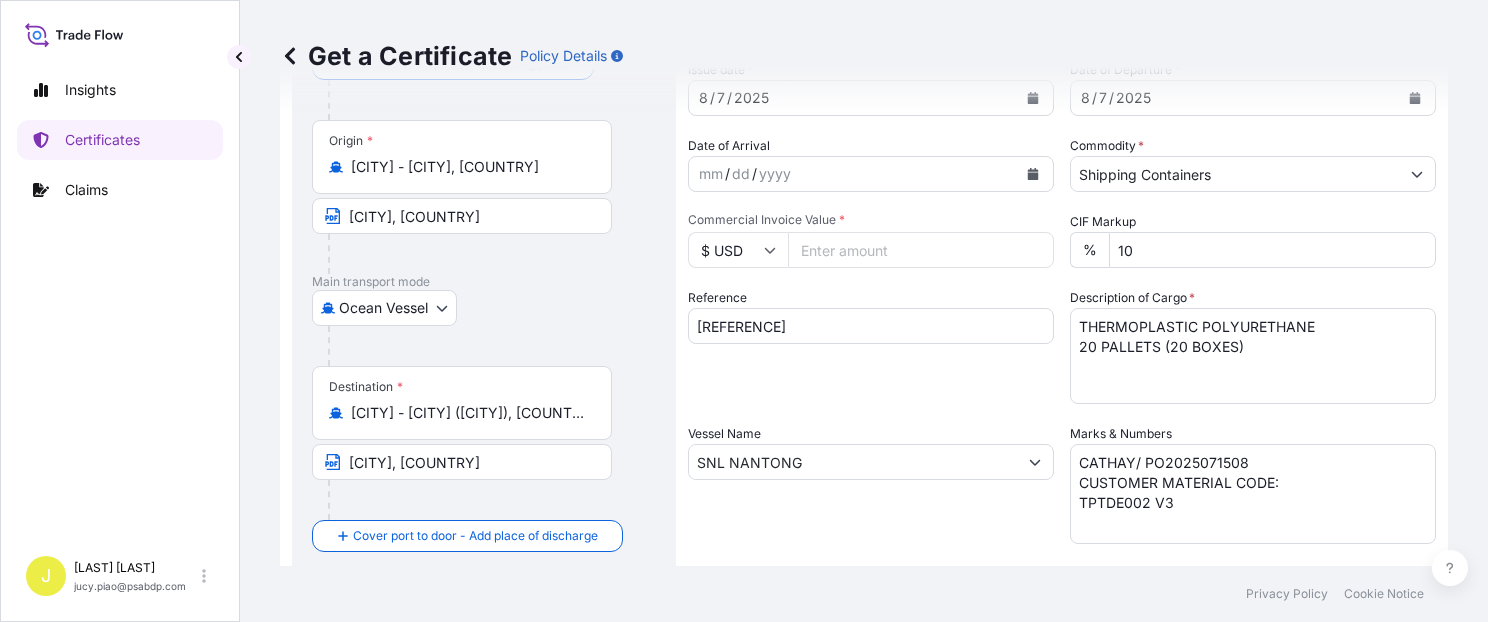 click on "[NUMBER]" at bounding box center (921, 250) 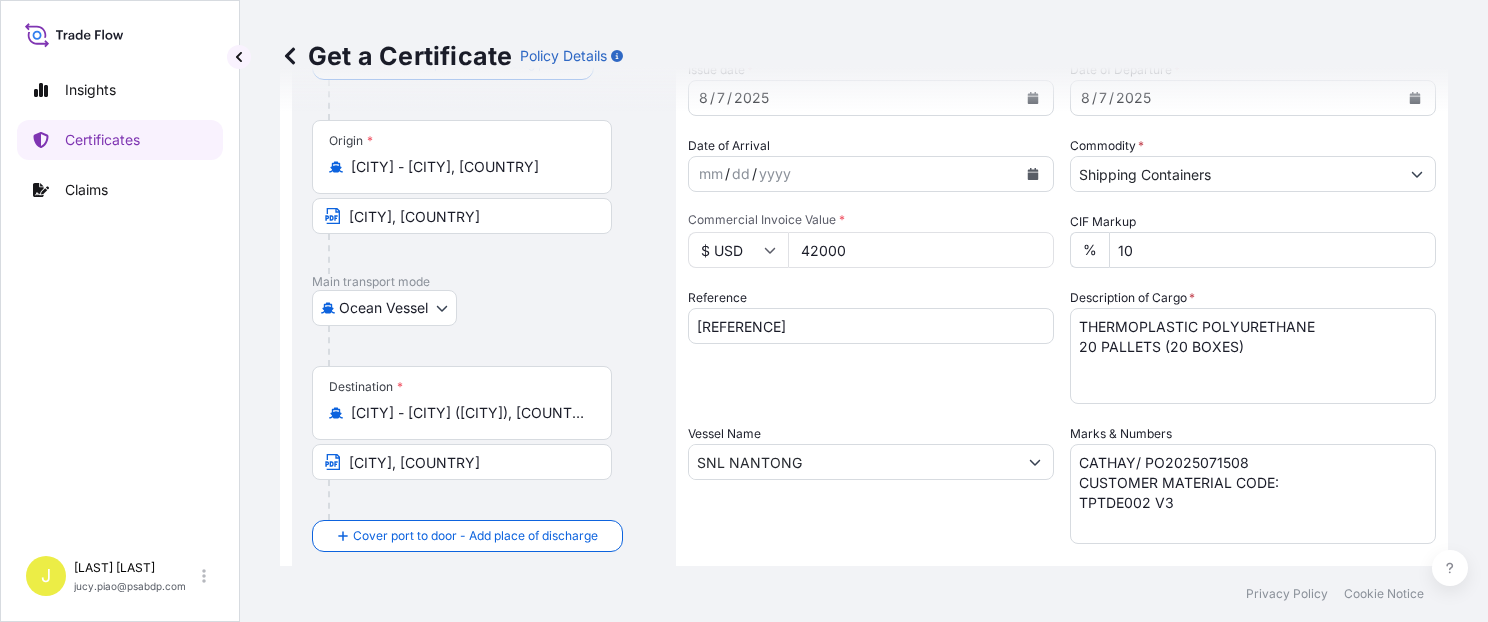type on "42000" 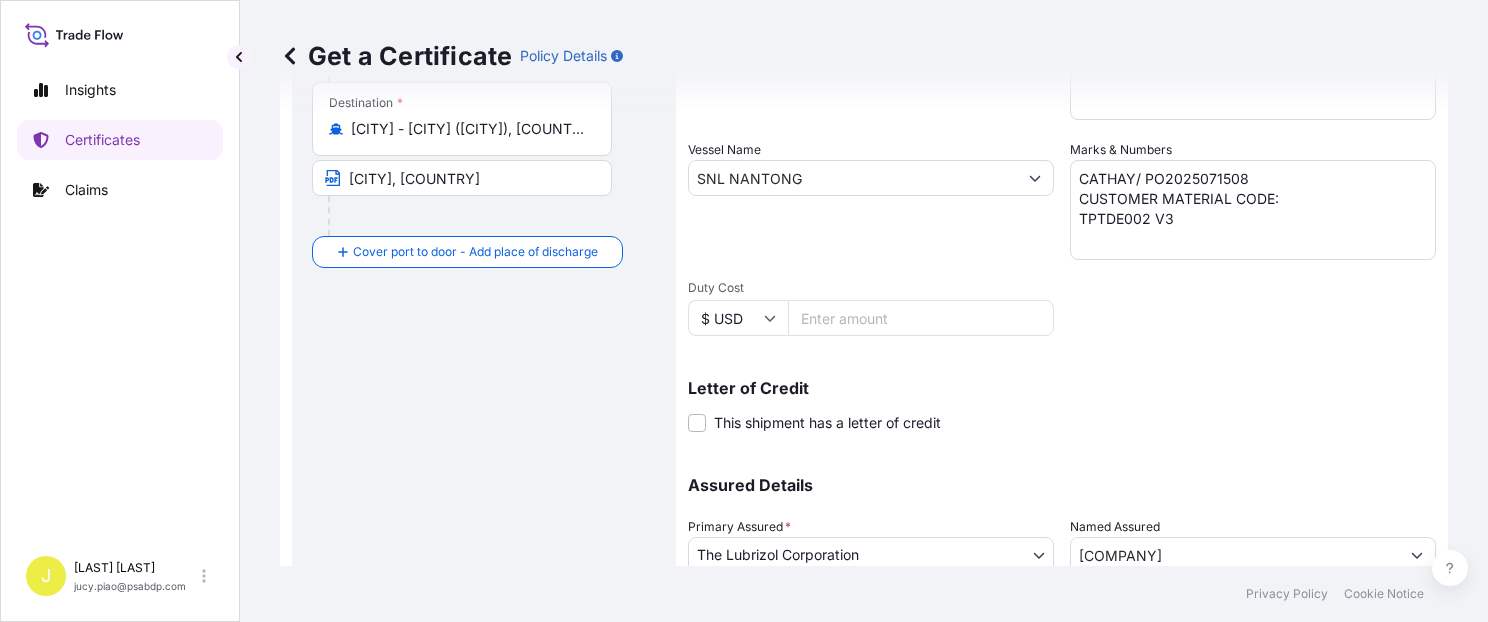 scroll, scrollTop: 565, scrollLeft: 0, axis: vertical 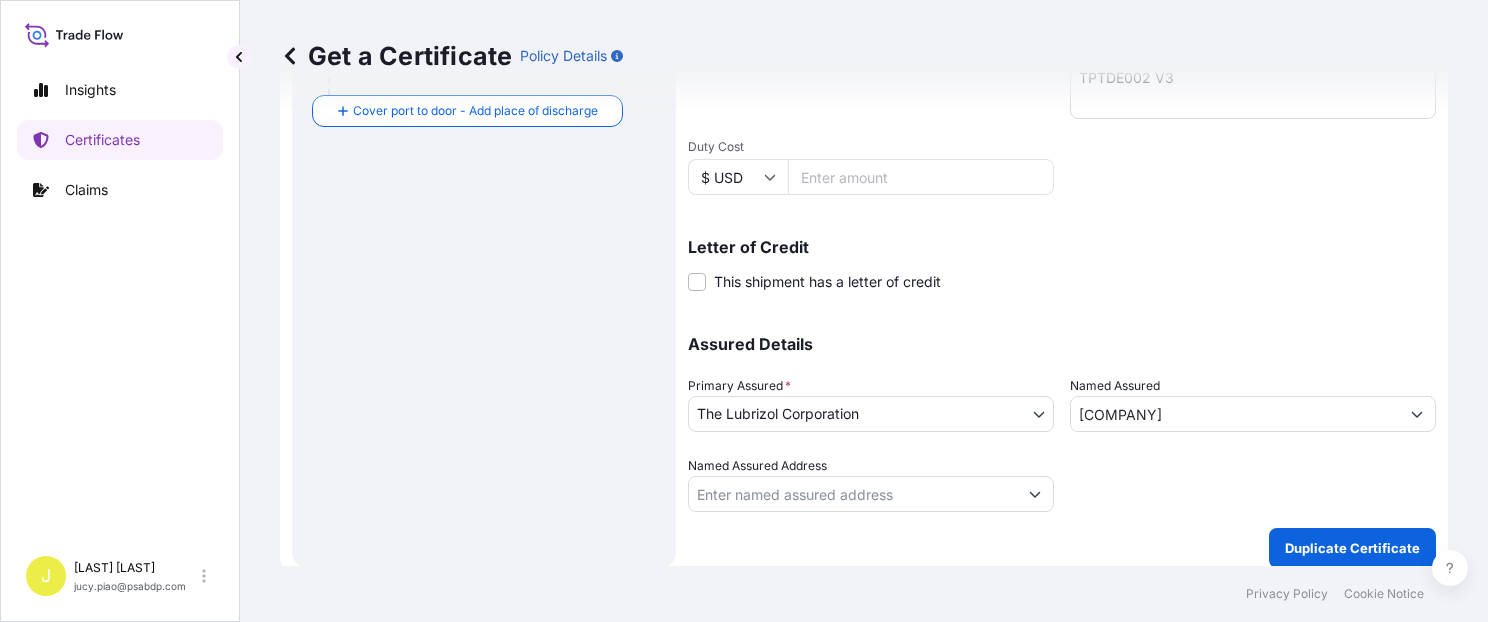 click on "[COMPANY]" at bounding box center (1235, 414) 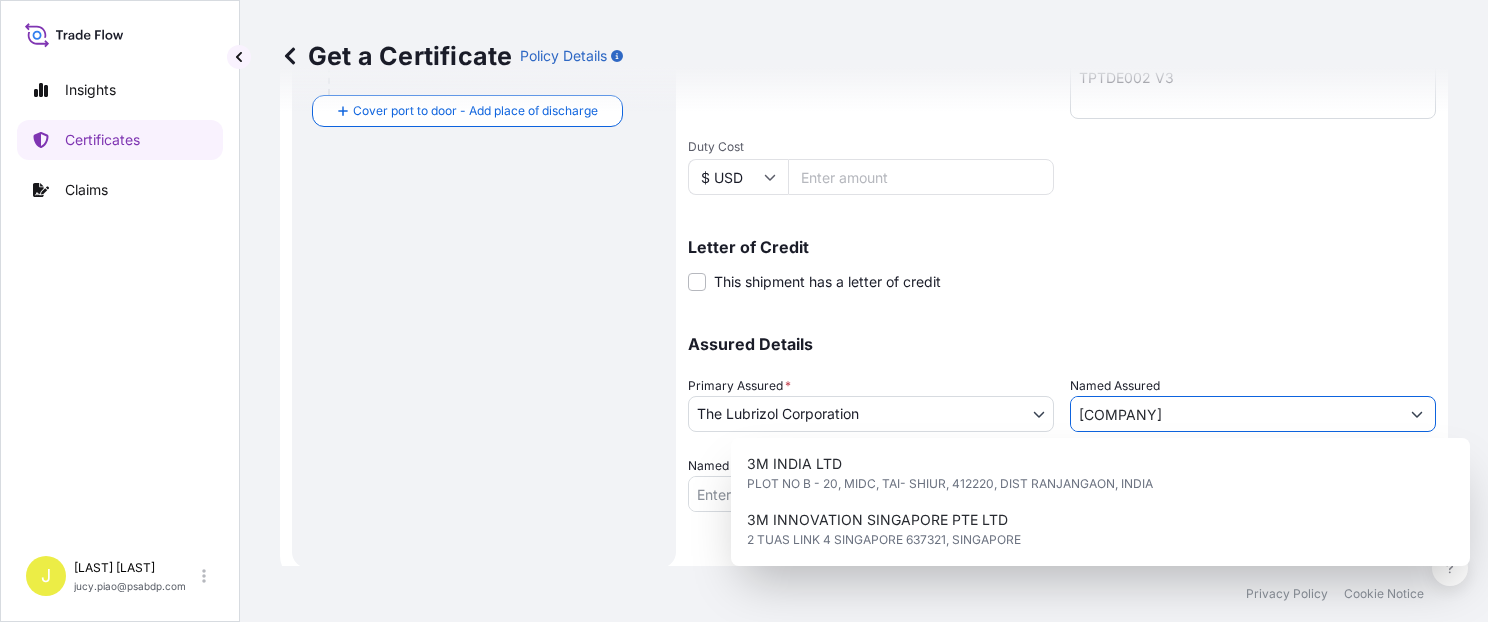 drag, startPoint x: 1238, startPoint y: 414, endPoint x: 933, endPoint y: 390, distance: 305.9428 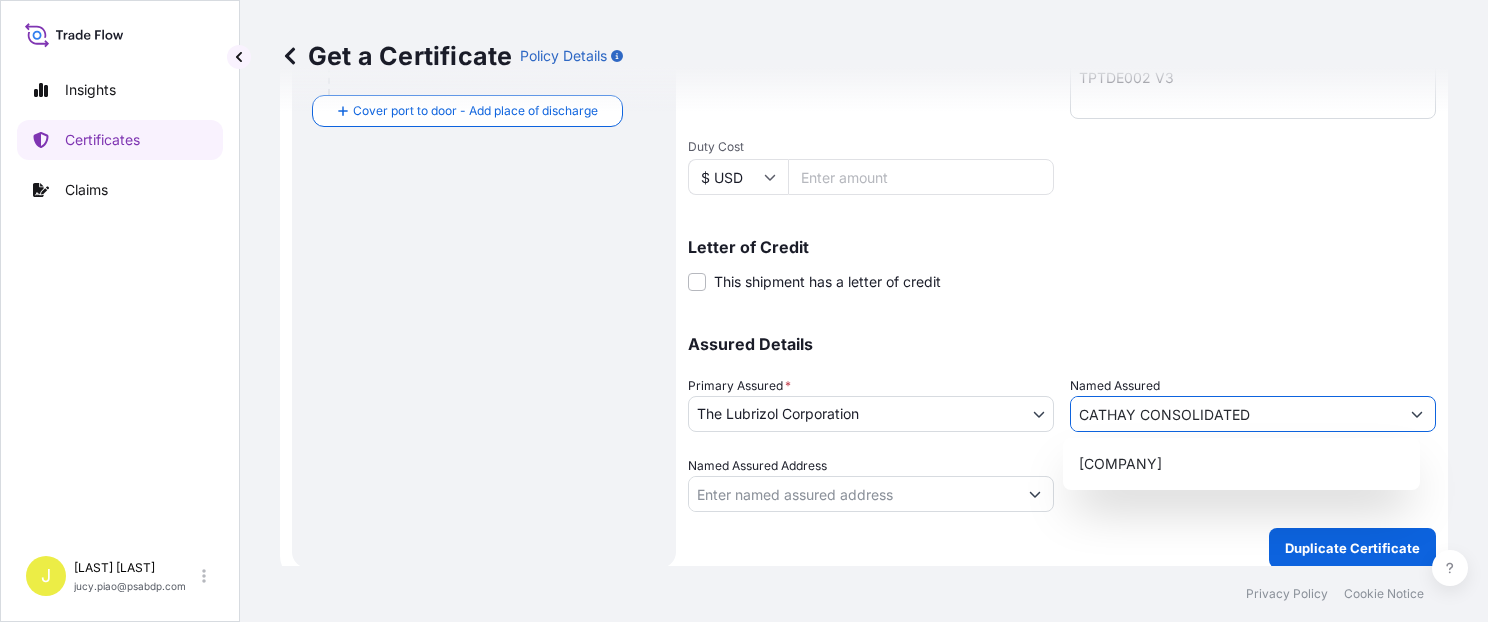 click on "[COMPANY]" at bounding box center (1241, 464) 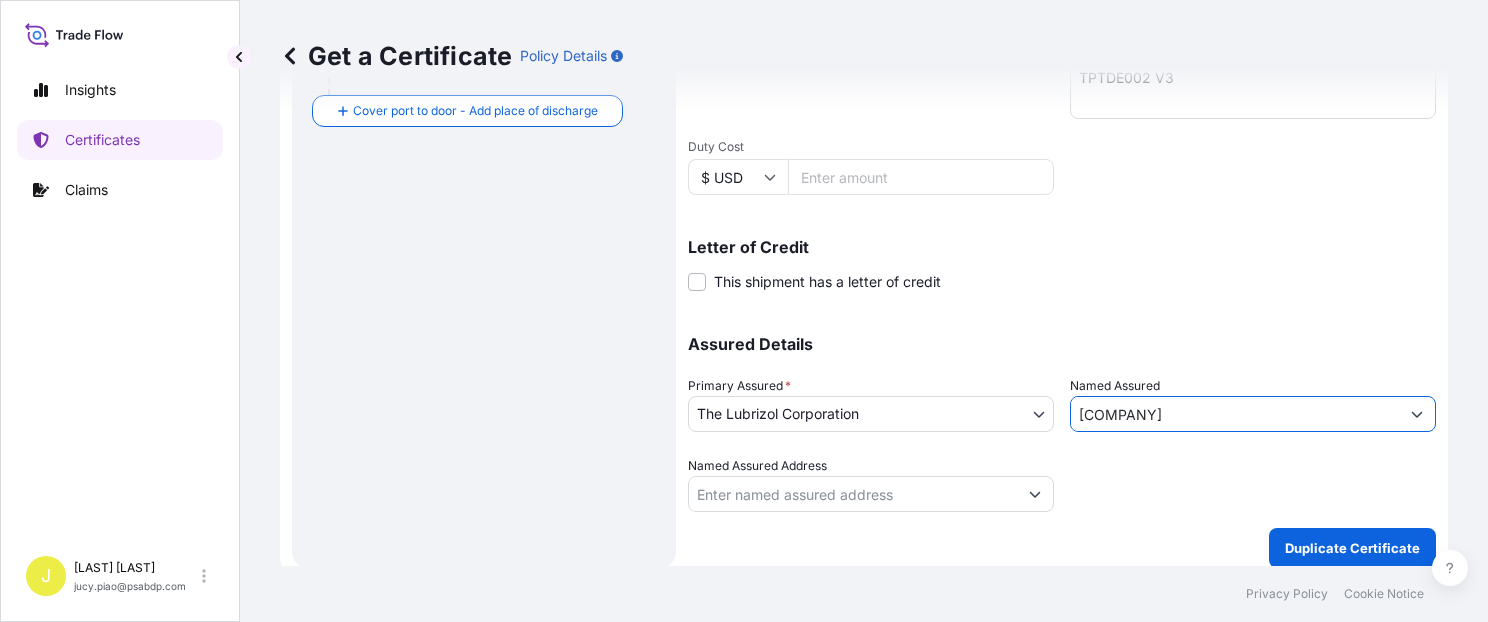type on "[COMPANY]" 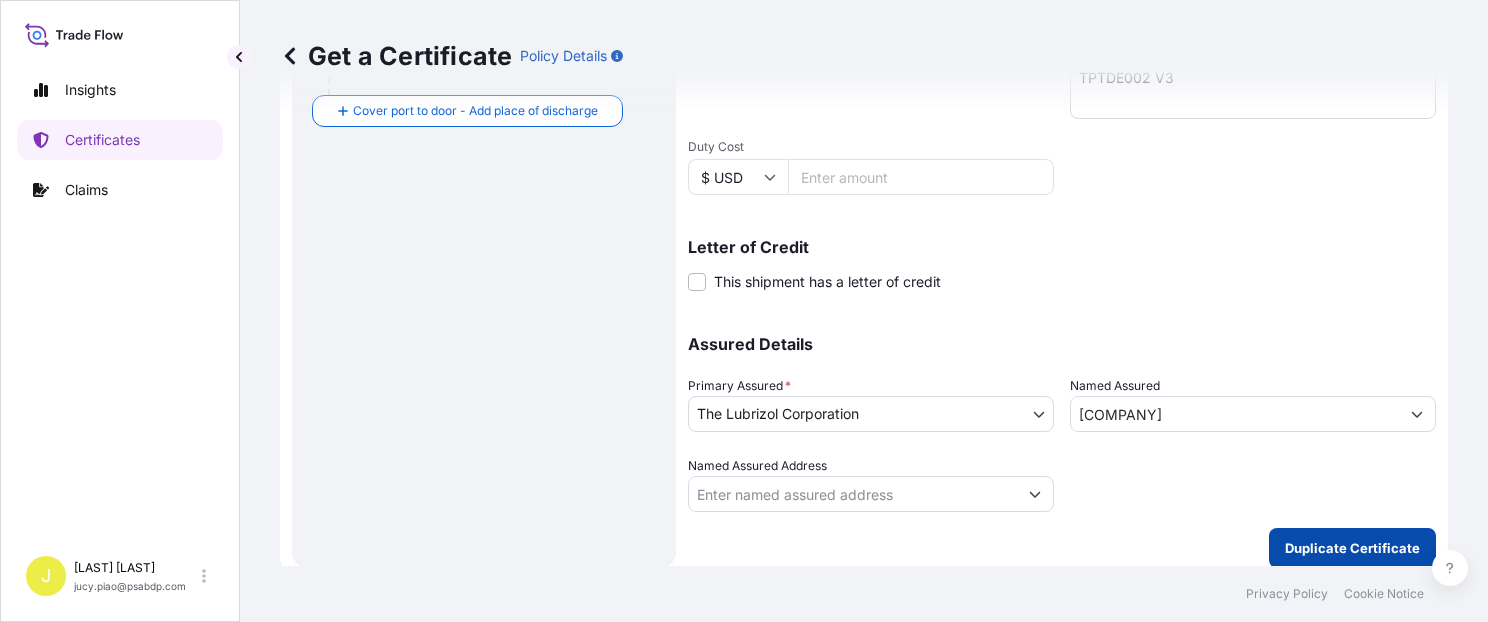 click on "Duplicate Certificate" at bounding box center (1352, 548) 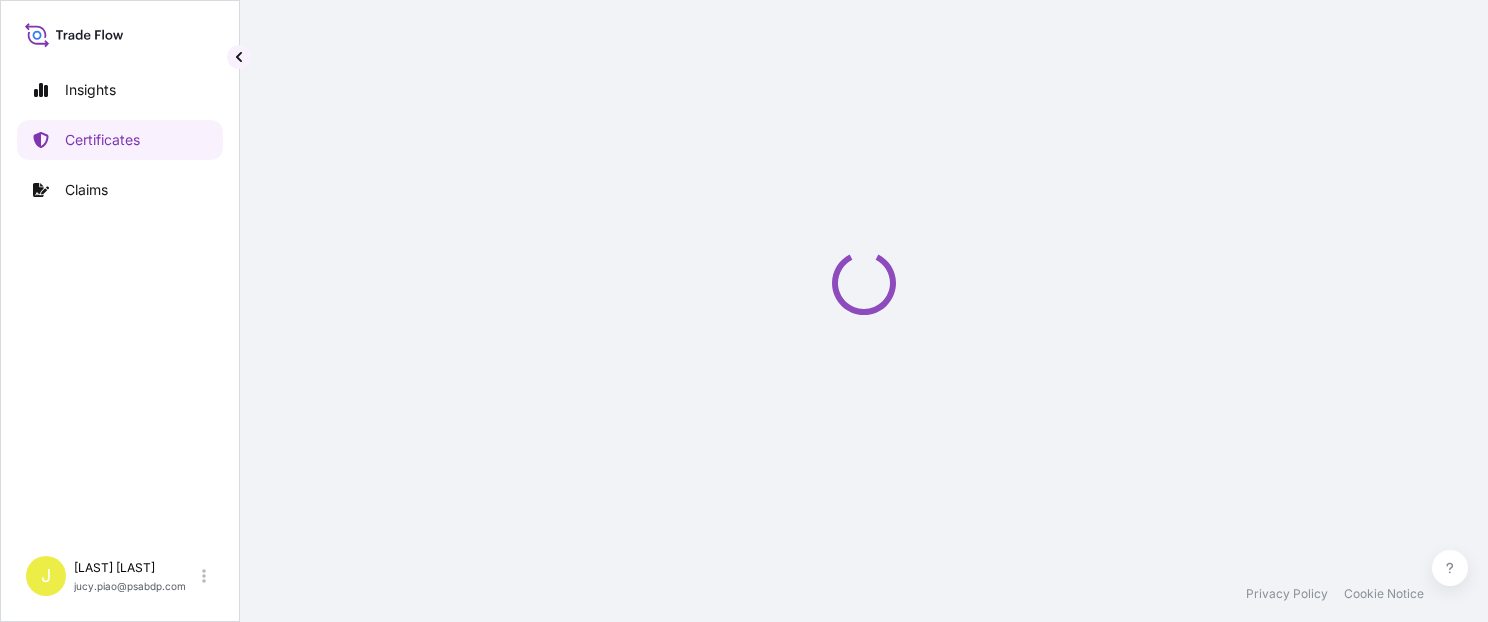 scroll, scrollTop: 0, scrollLeft: 0, axis: both 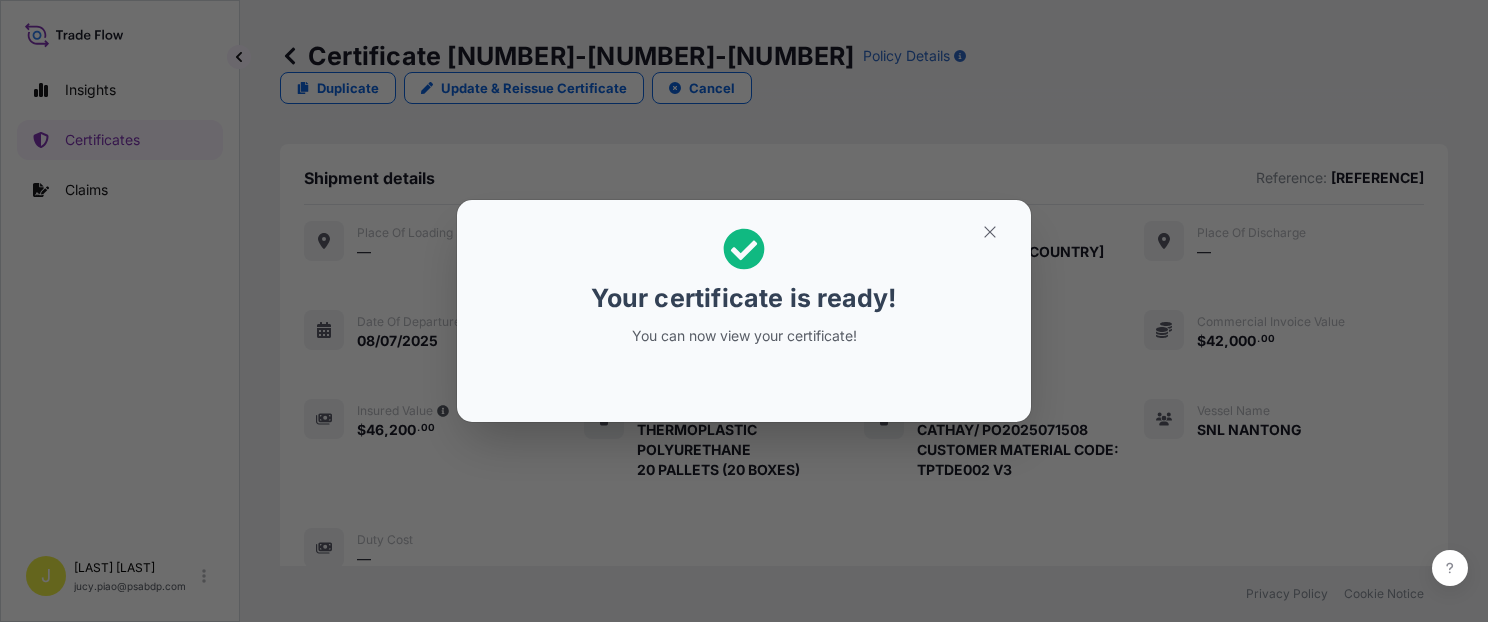 click 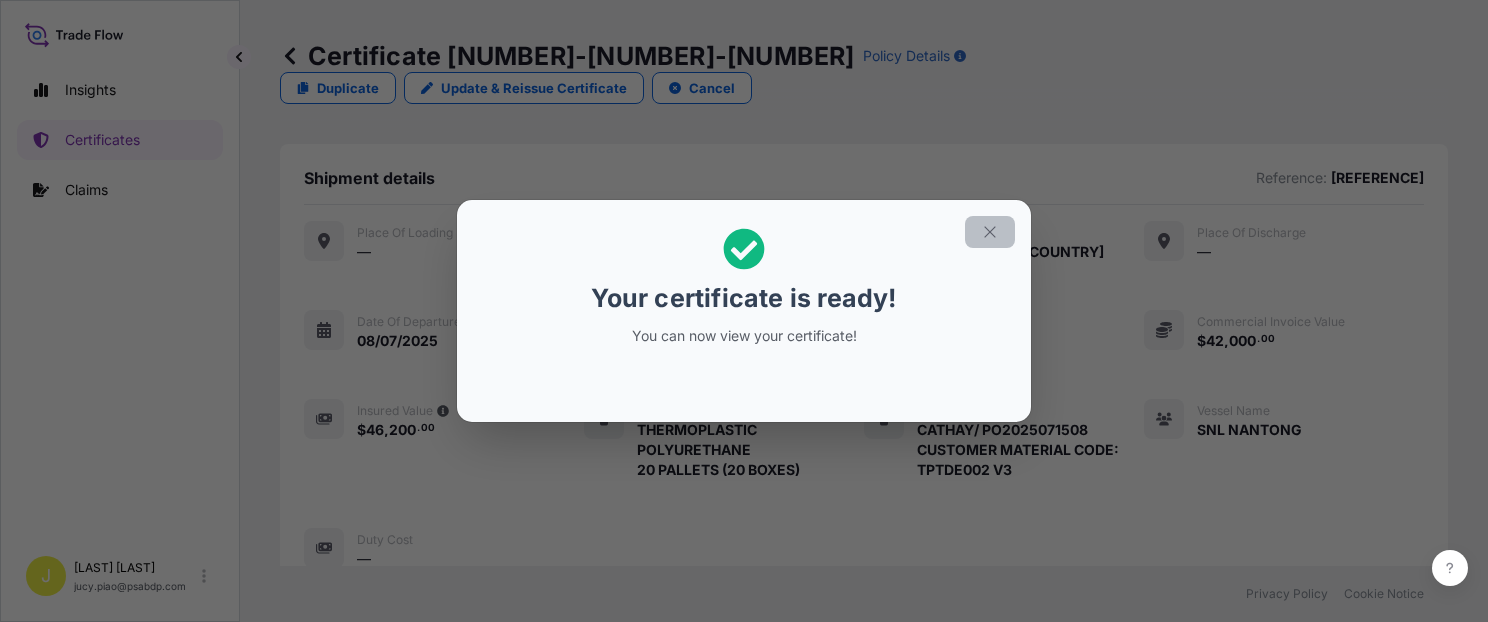 click 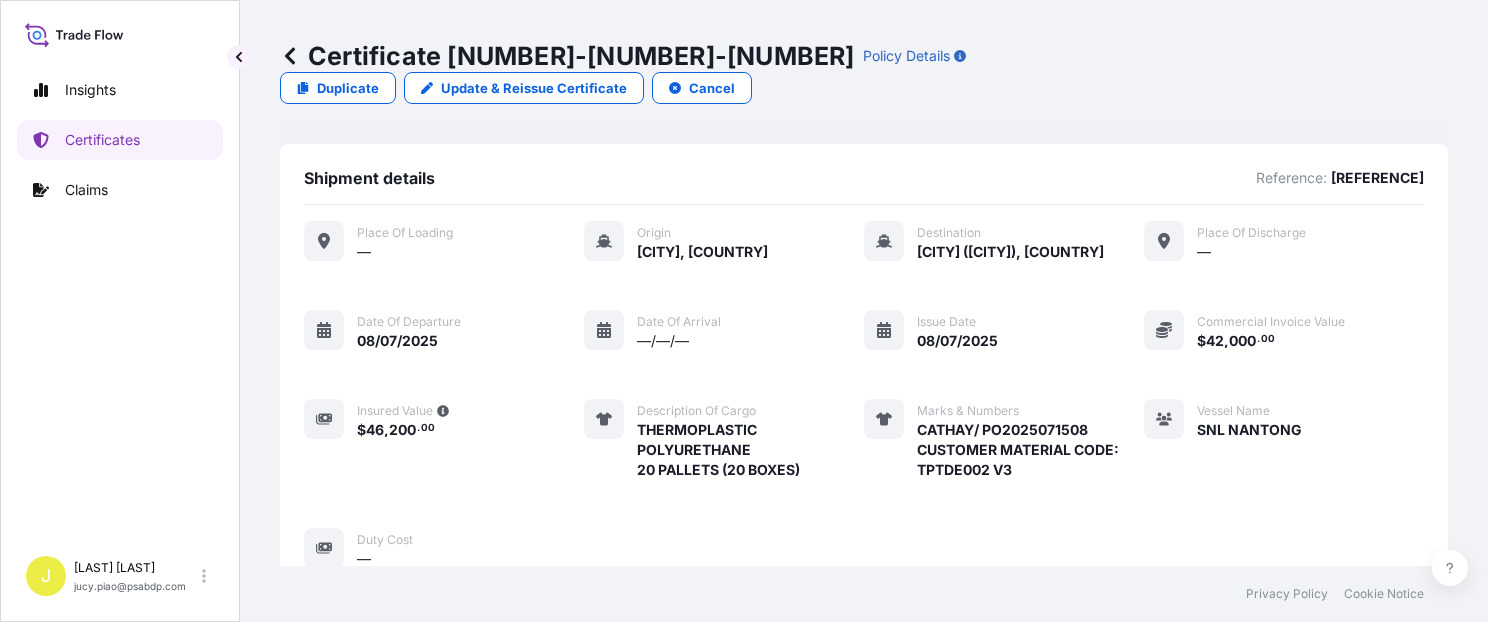 click on "Marks & Numbers [COMPANY]/ PO[DATE]
CUSTOMER MATERIAL CODE:
[PRODUCT] V3" at bounding box center (991, 439) 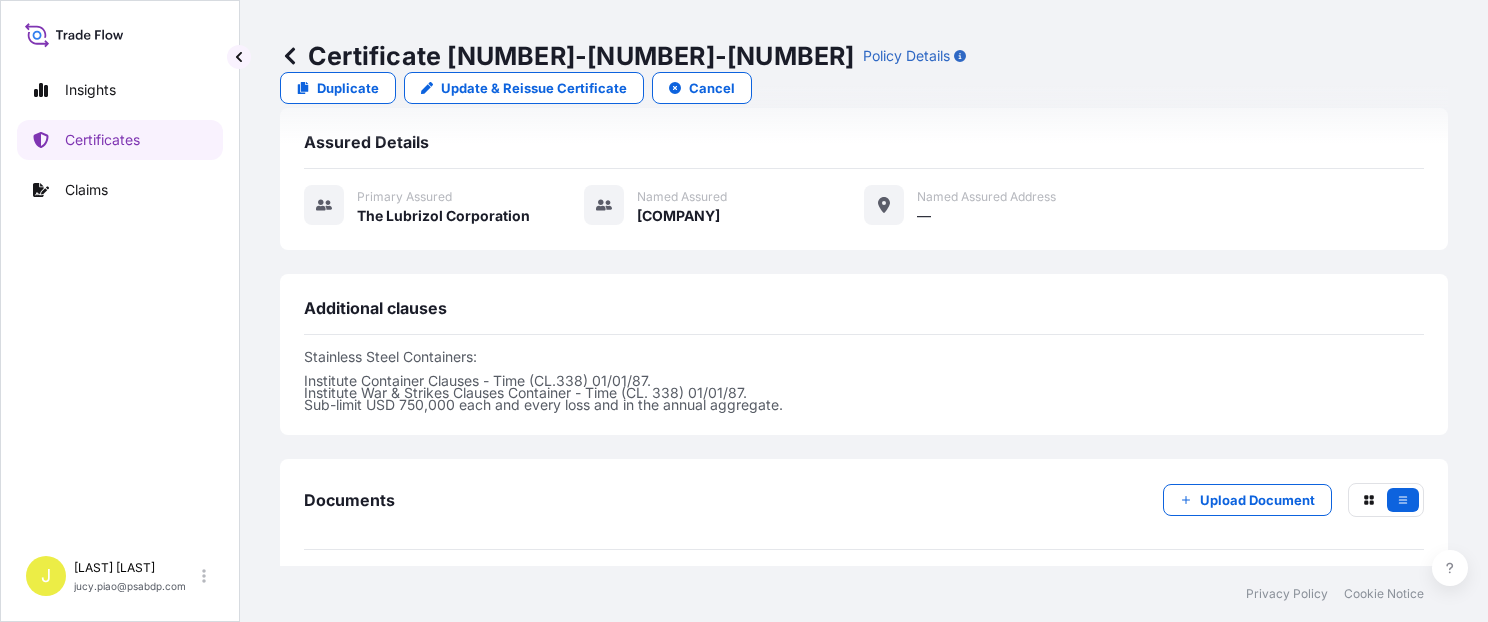 scroll, scrollTop: 674, scrollLeft: 0, axis: vertical 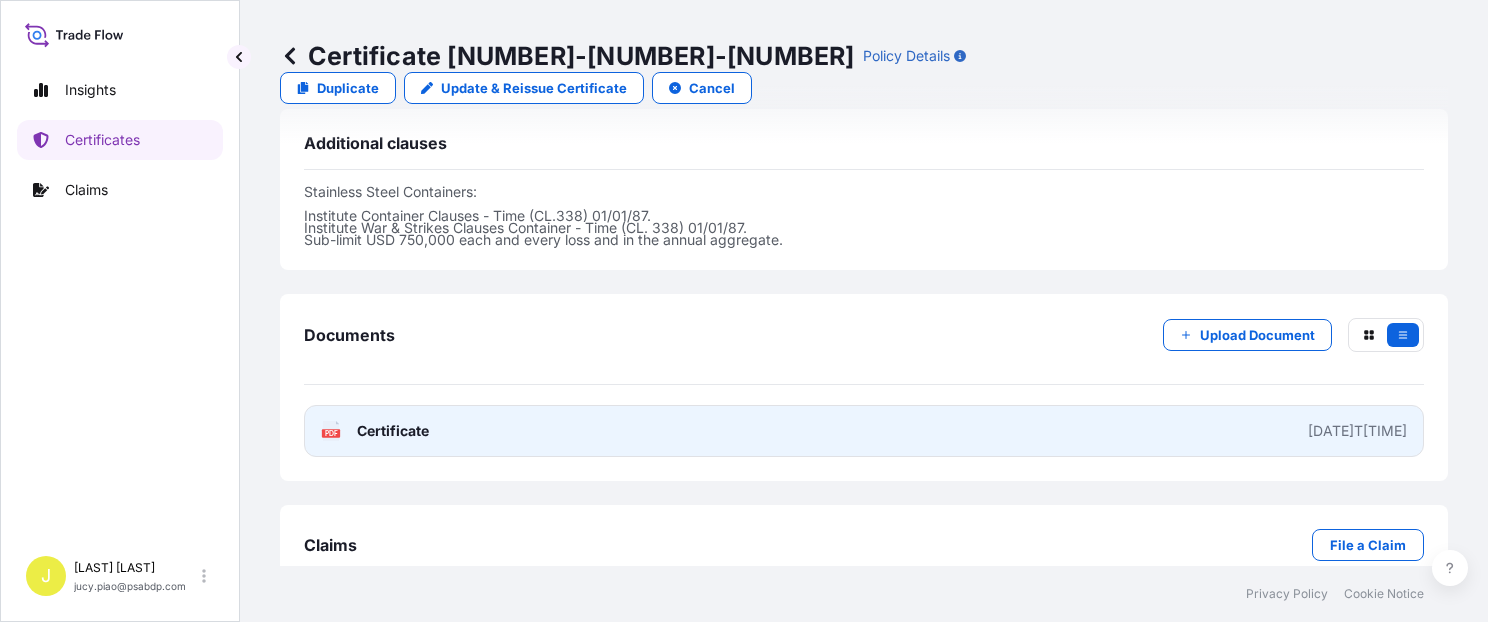click on "PDF Certificate [DATE]T[TIME]" at bounding box center [864, 431] 